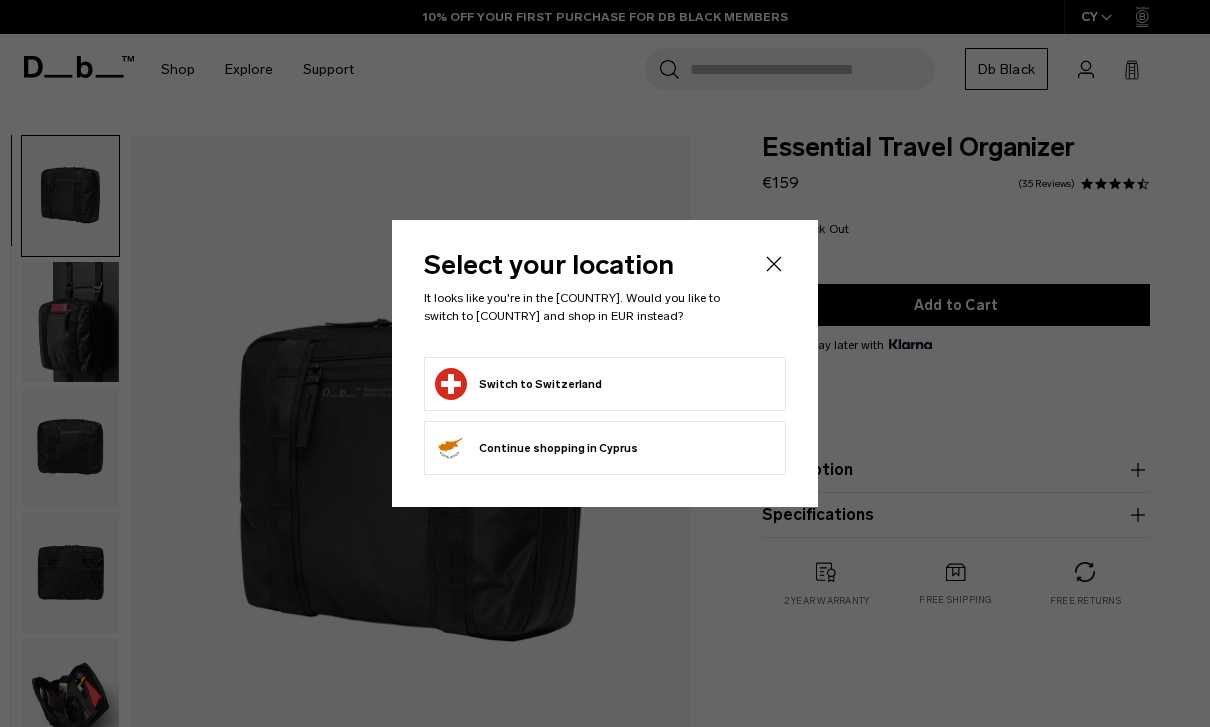 scroll, scrollTop: 0, scrollLeft: 0, axis: both 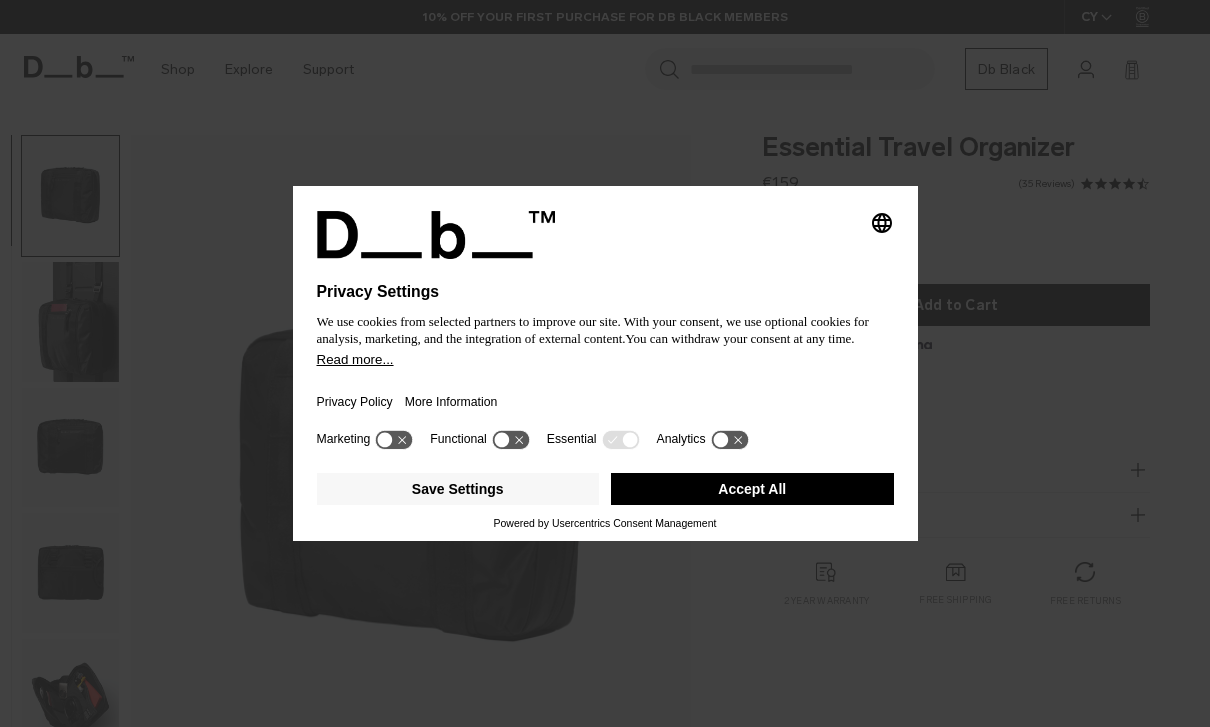 click on "Accept All" at bounding box center [752, 489] 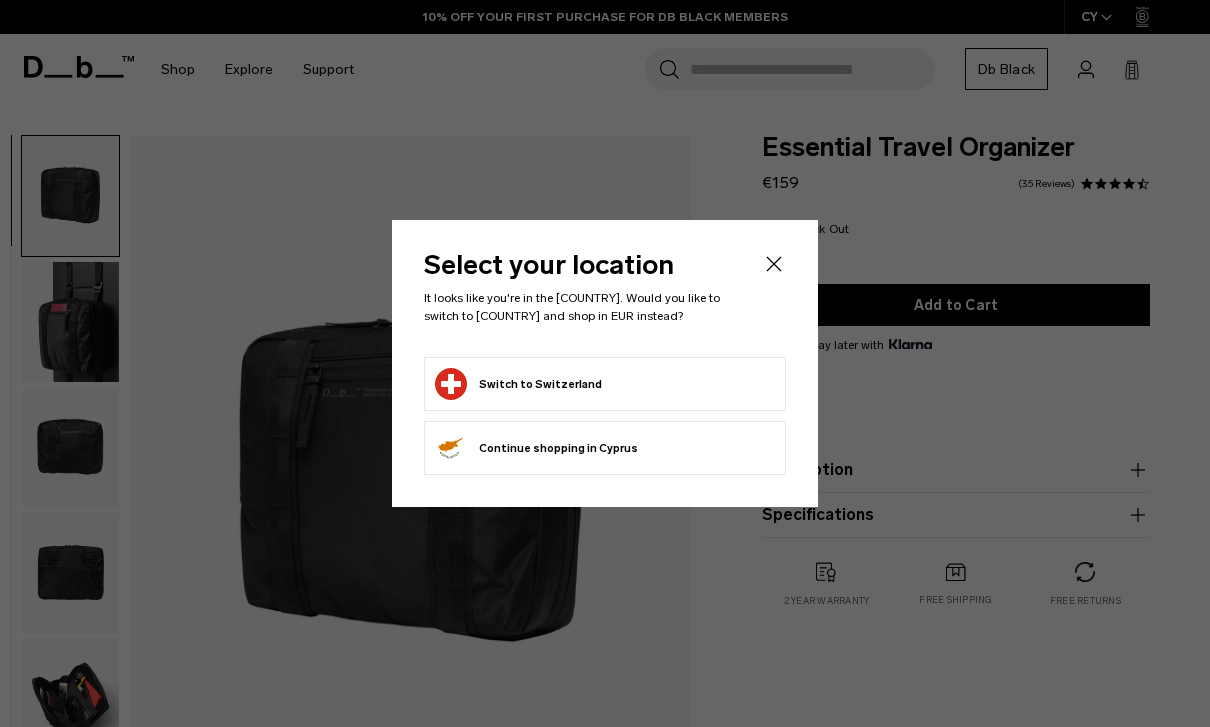 scroll, scrollTop: 0, scrollLeft: 0, axis: both 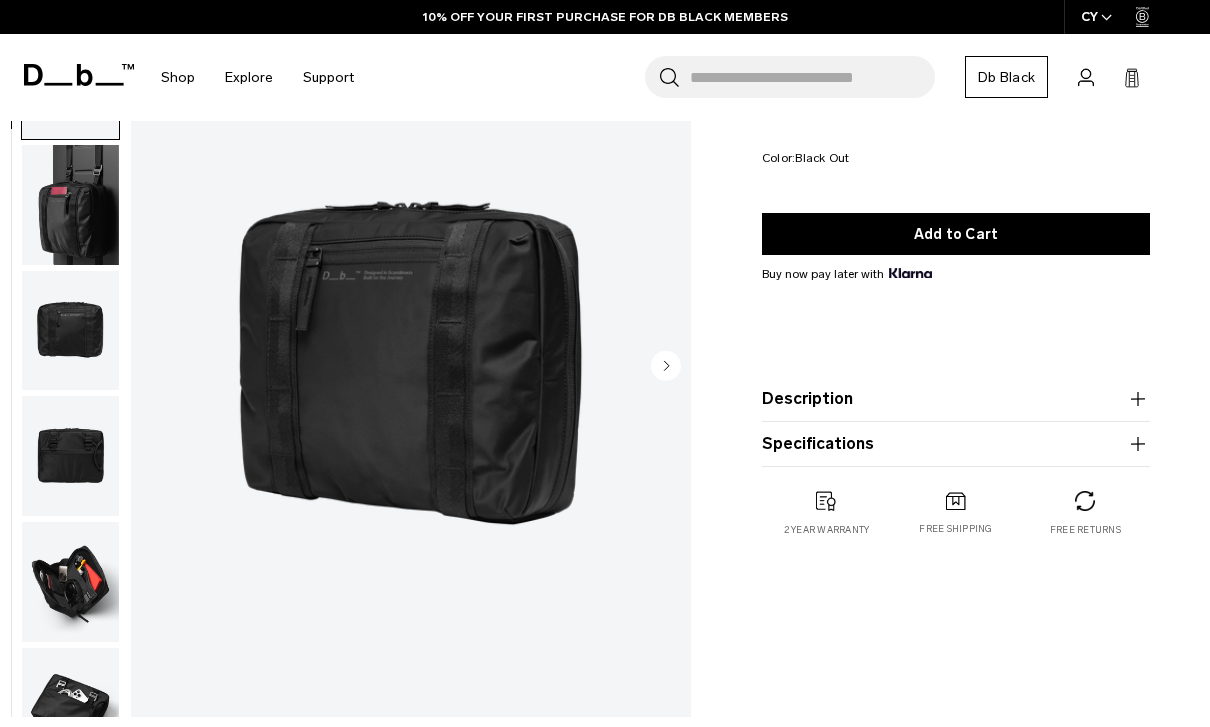 click at bounding box center (70, 582) 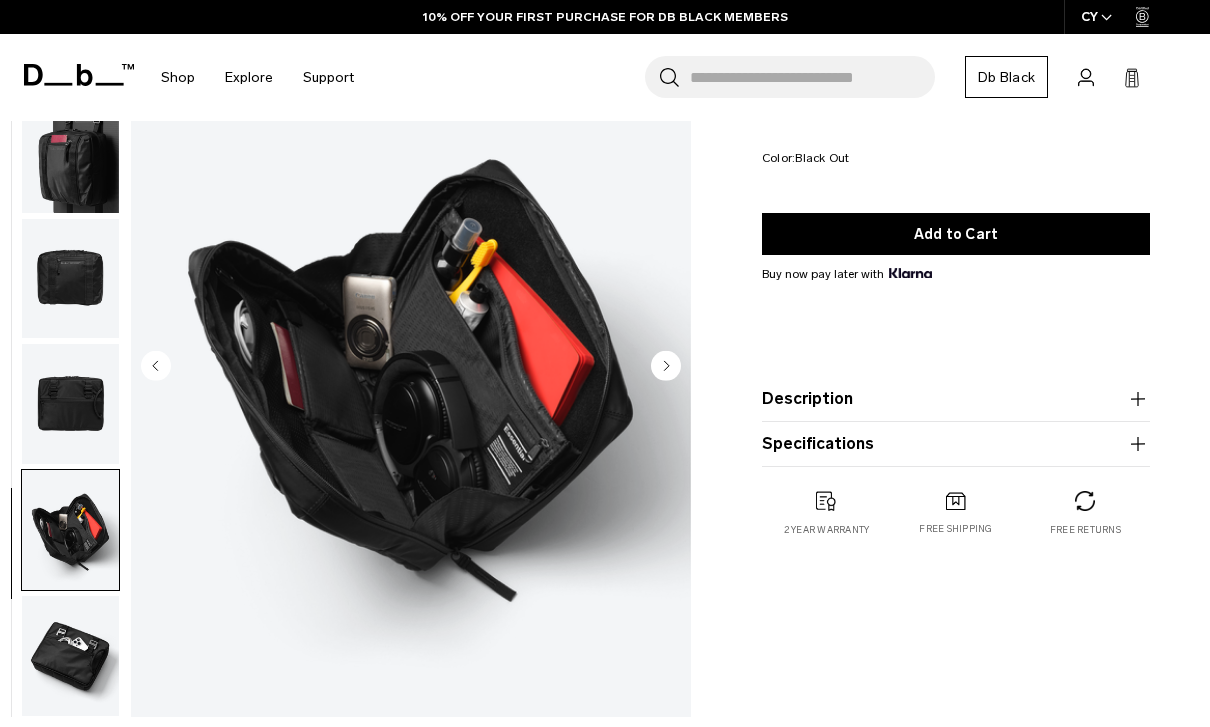 scroll, scrollTop: 60, scrollLeft: 0, axis: vertical 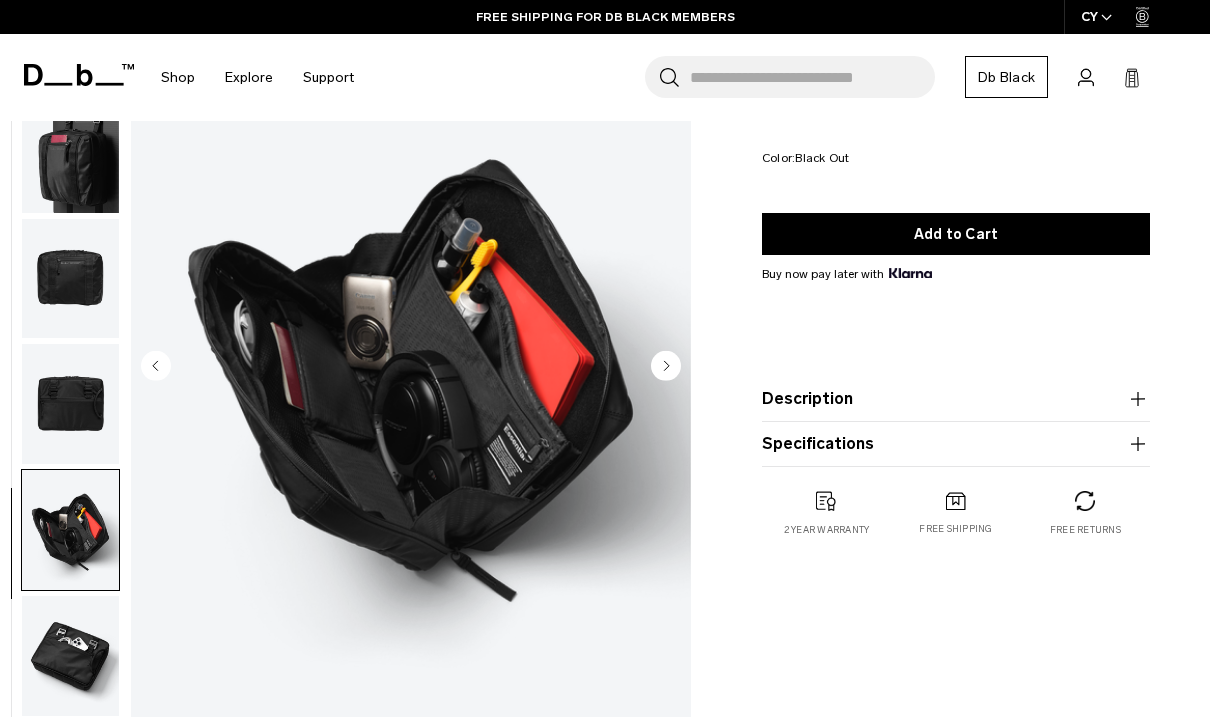 click at bounding box center (70, 404) 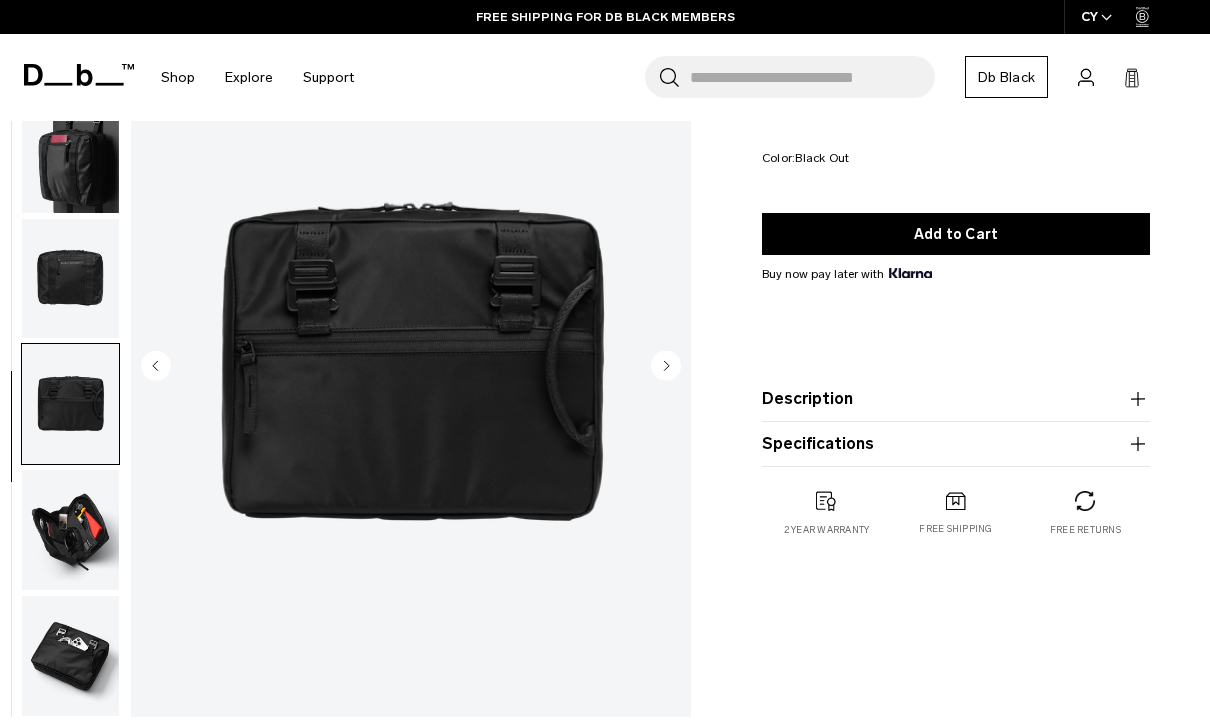click at bounding box center (70, 656) 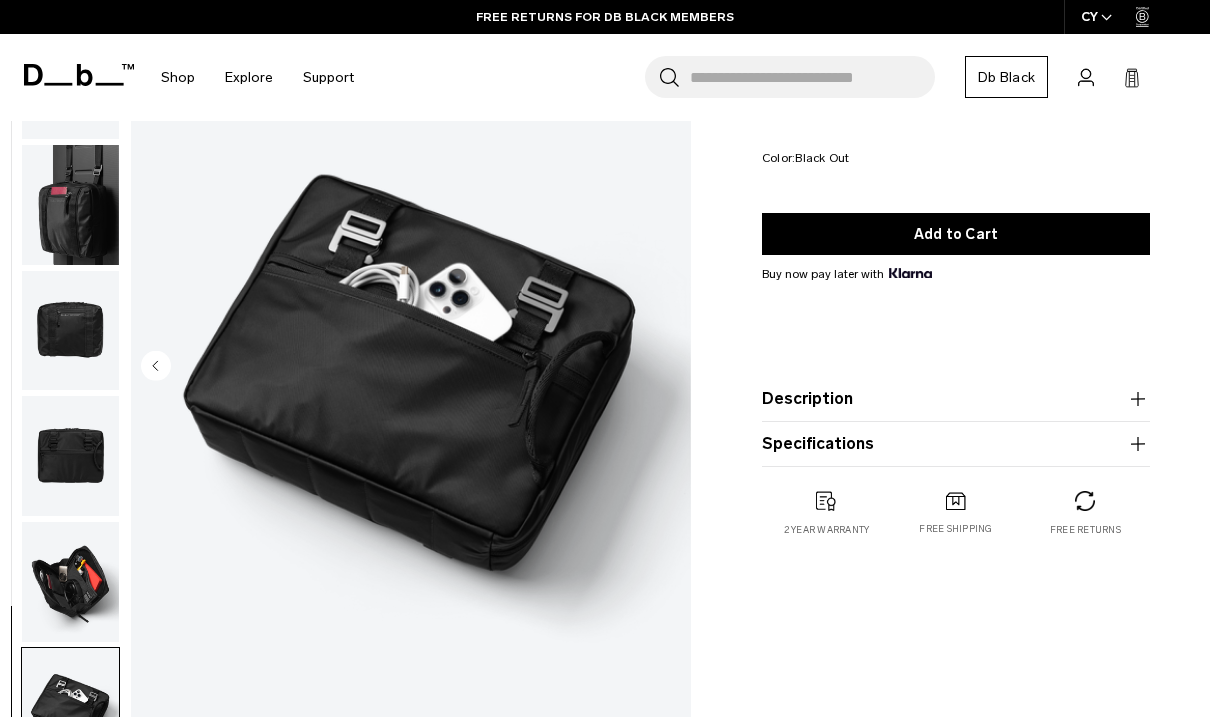 scroll, scrollTop: -1, scrollLeft: 0, axis: vertical 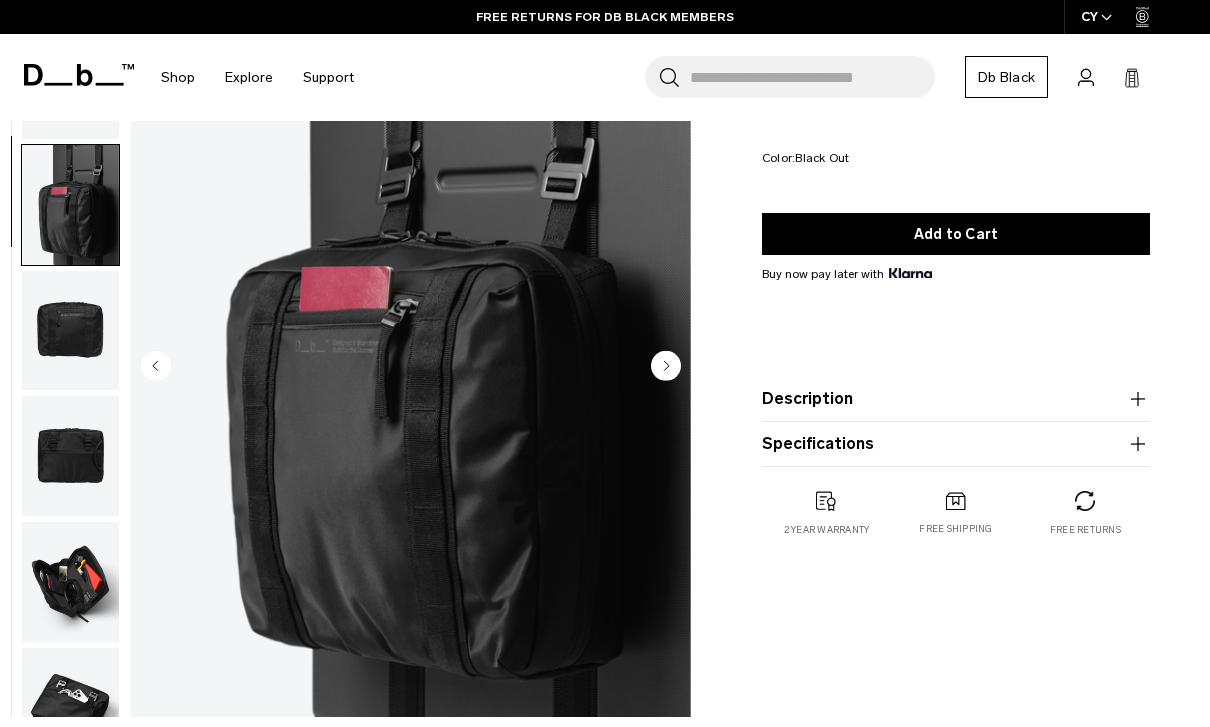 click at bounding box center [70, 205] 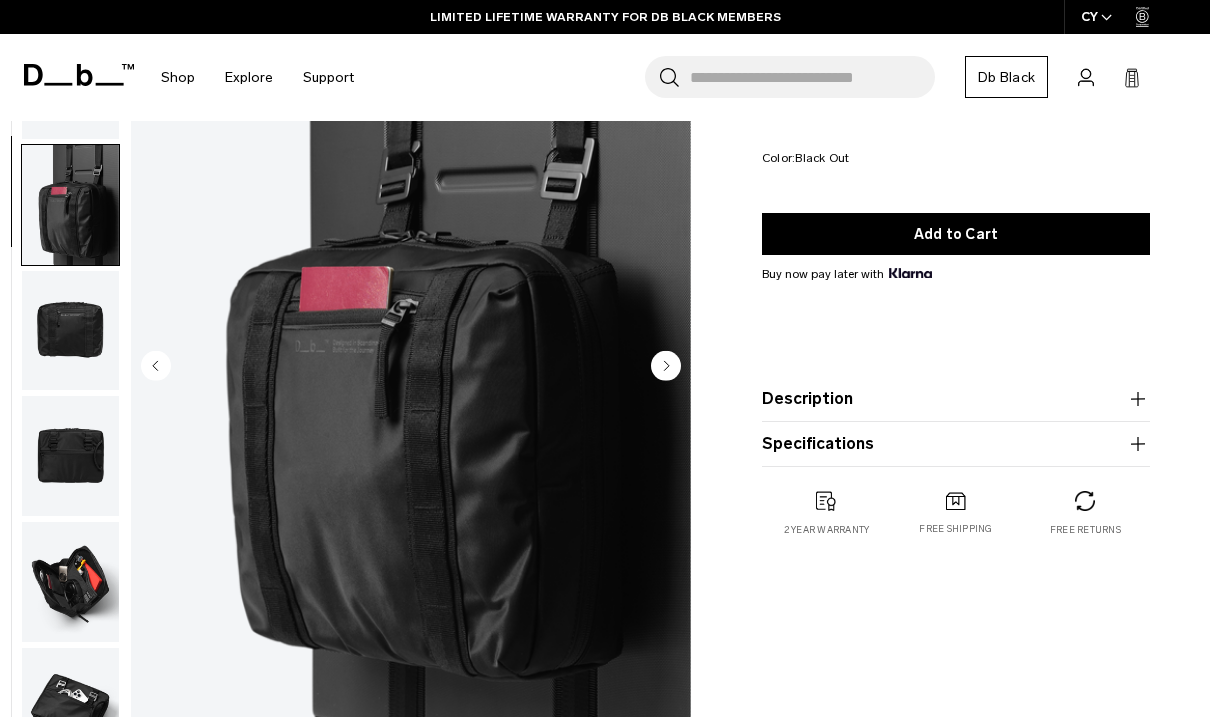 click at bounding box center [70, 331] 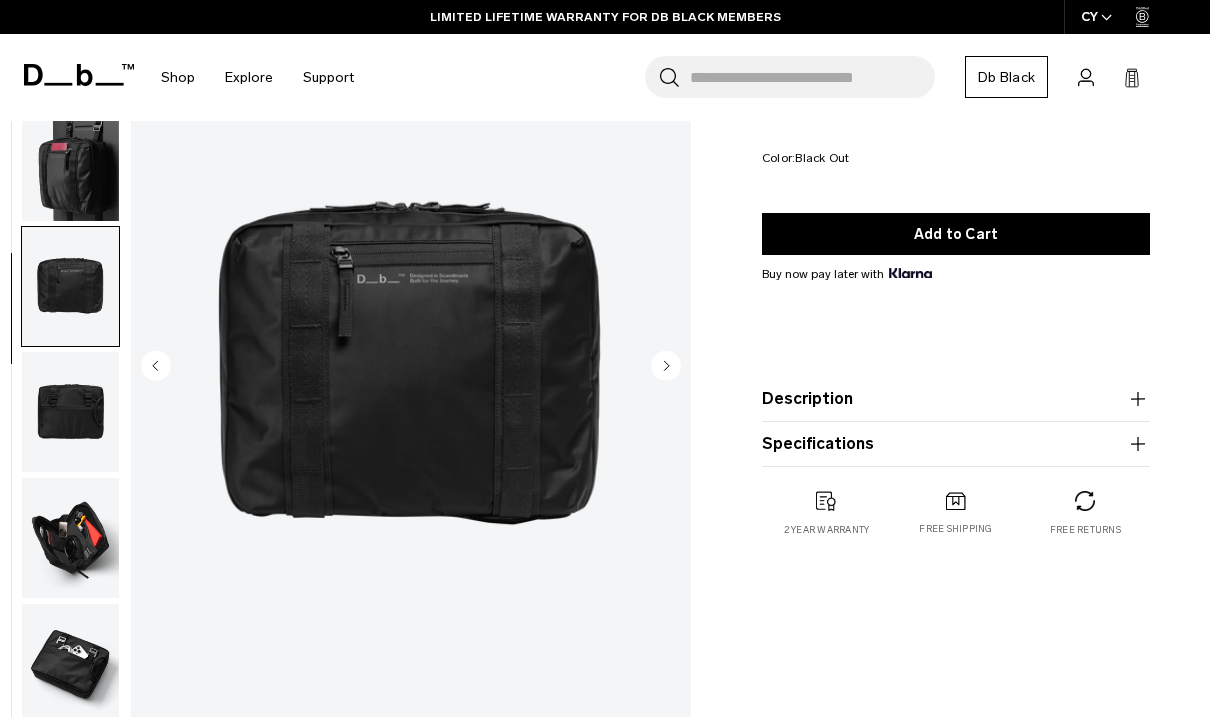 scroll, scrollTop: 60, scrollLeft: 0, axis: vertical 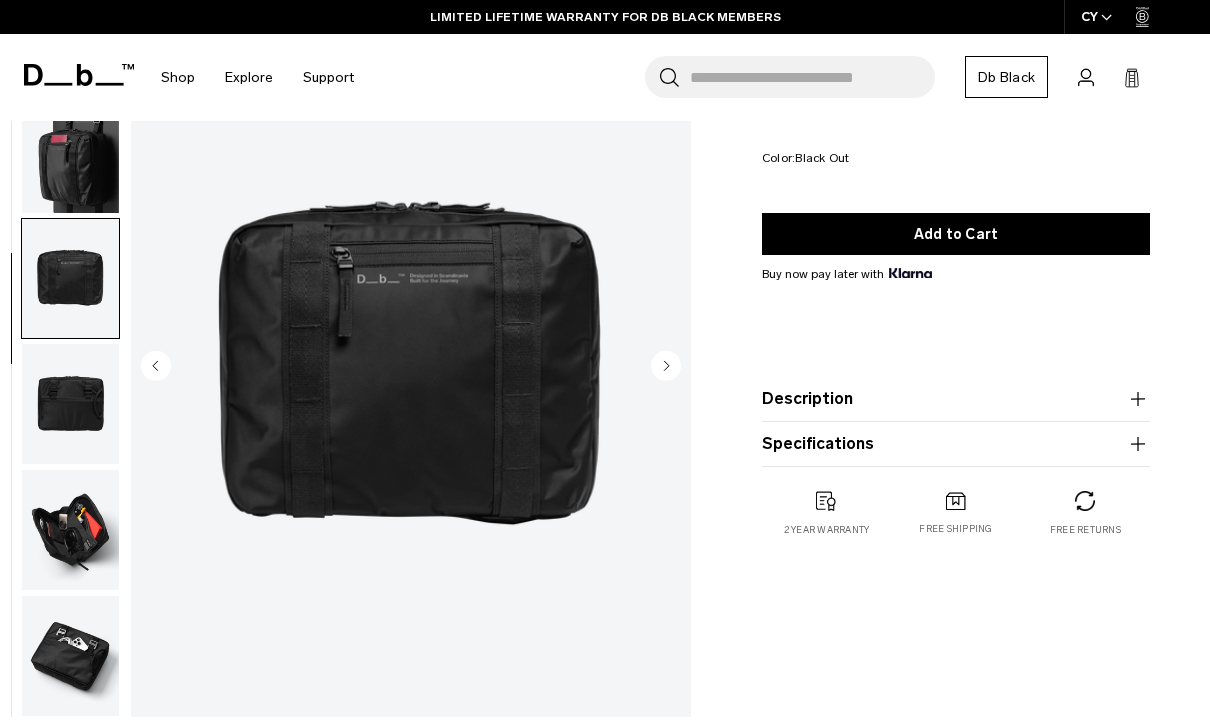 click at bounding box center (70, 404) 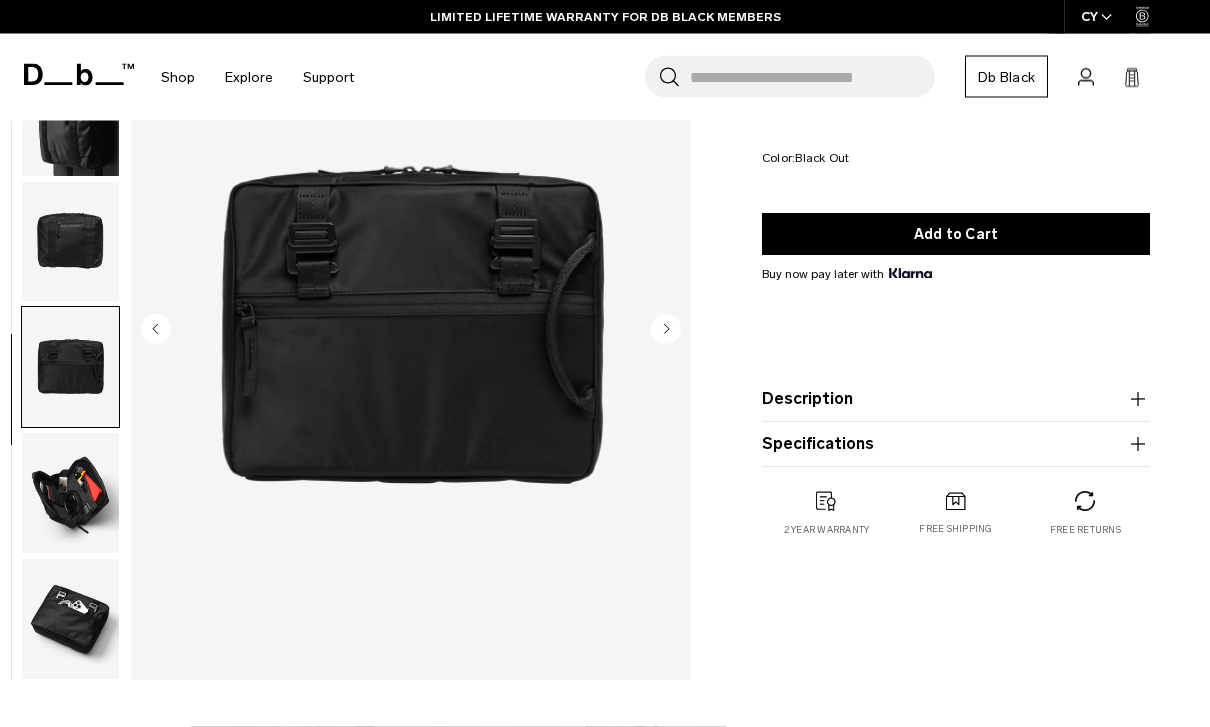scroll, scrollTop: 156, scrollLeft: 0, axis: vertical 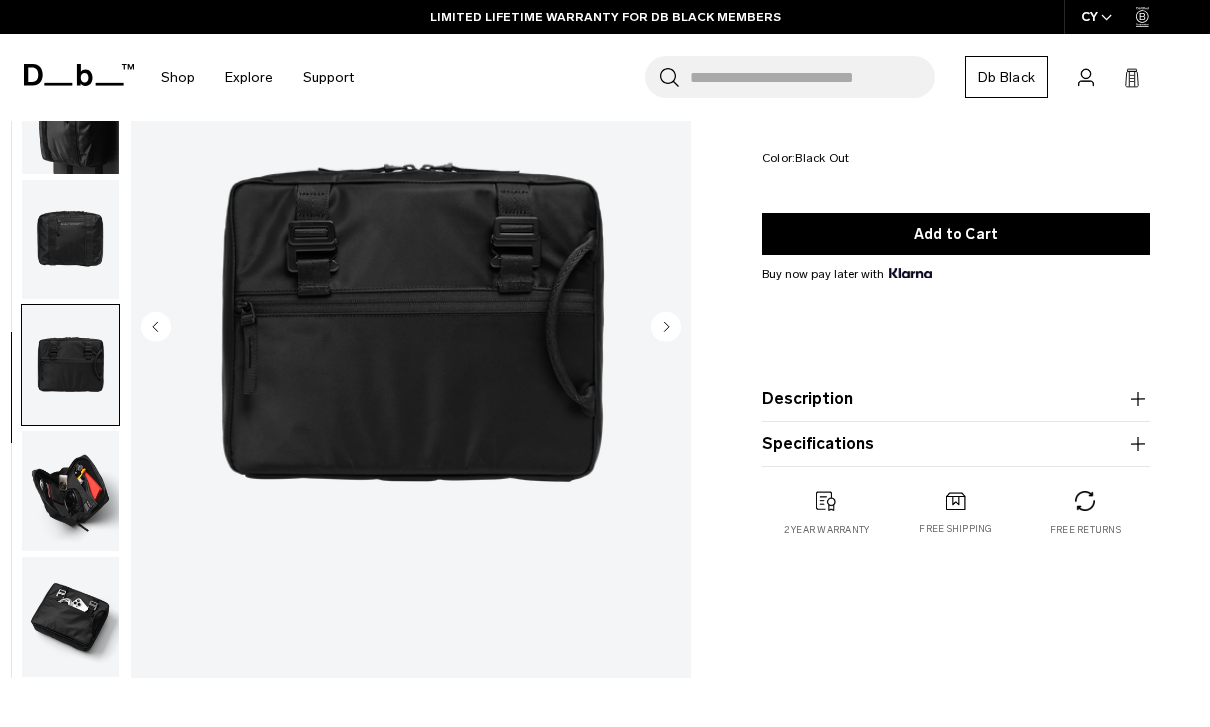 click at bounding box center [70, 491] 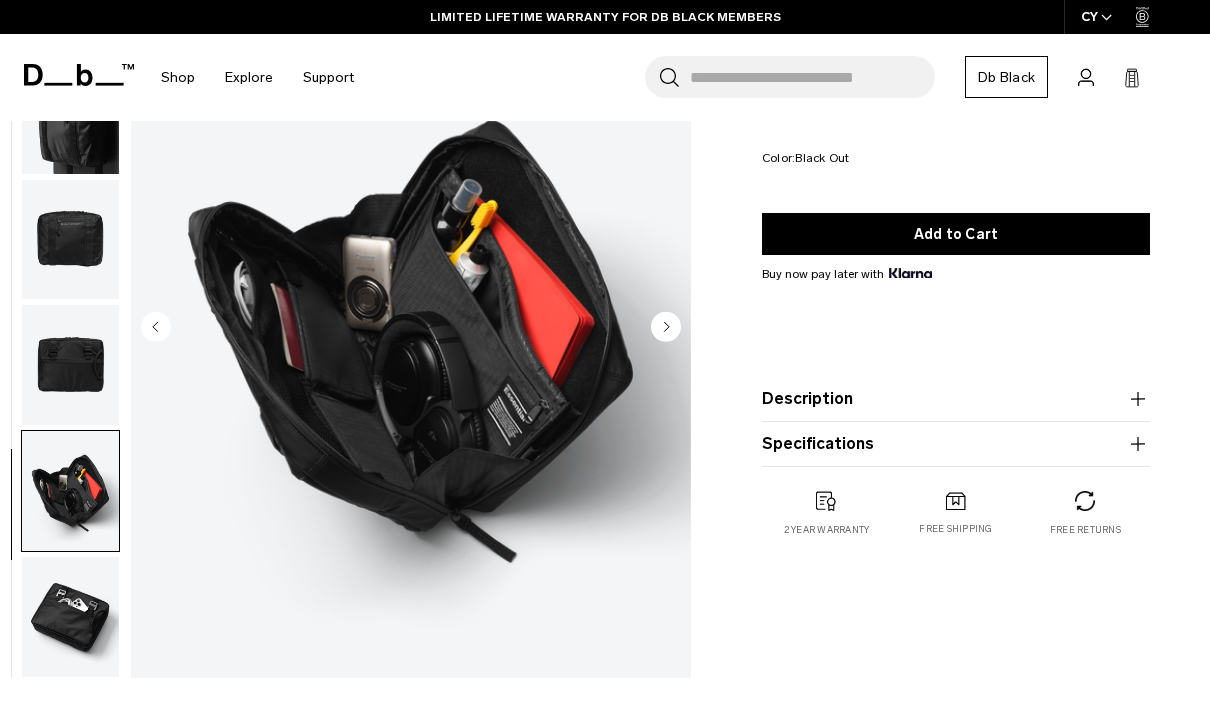 click at bounding box center [70, 617] 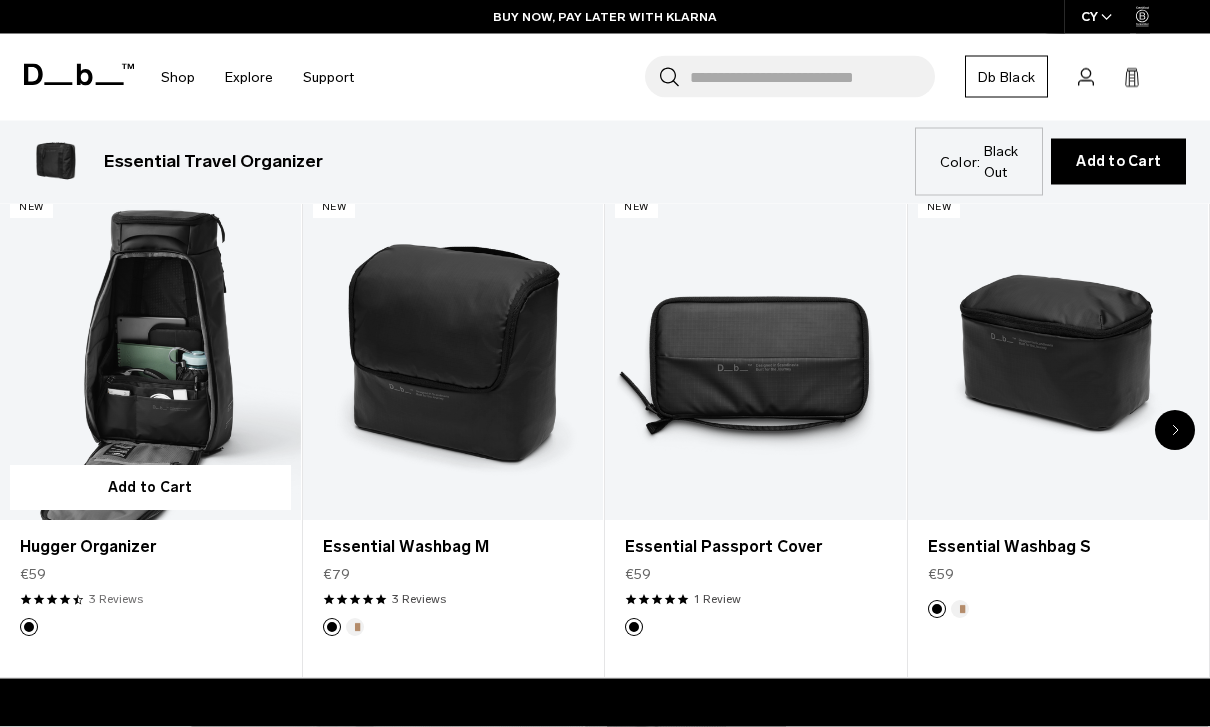 scroll, scrollTop: 825, scrollLeft: 0, axis: vertical 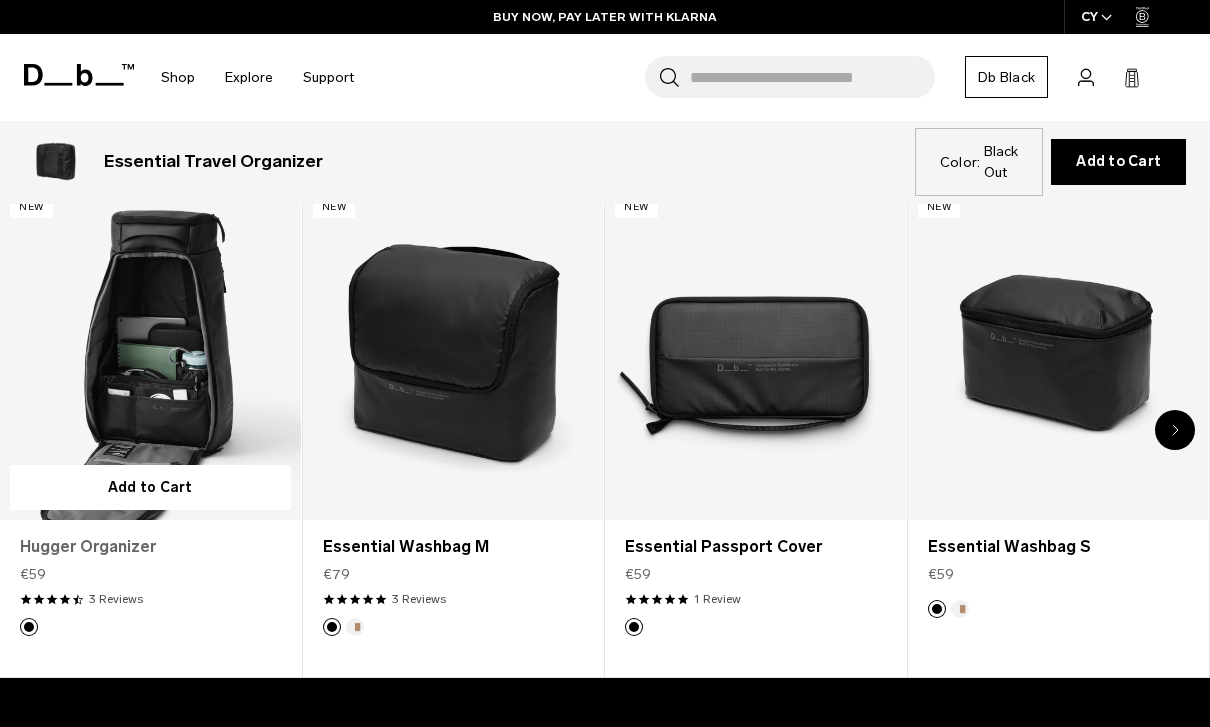 click on "Hugger Organizer" at bounding box center (150, 547) 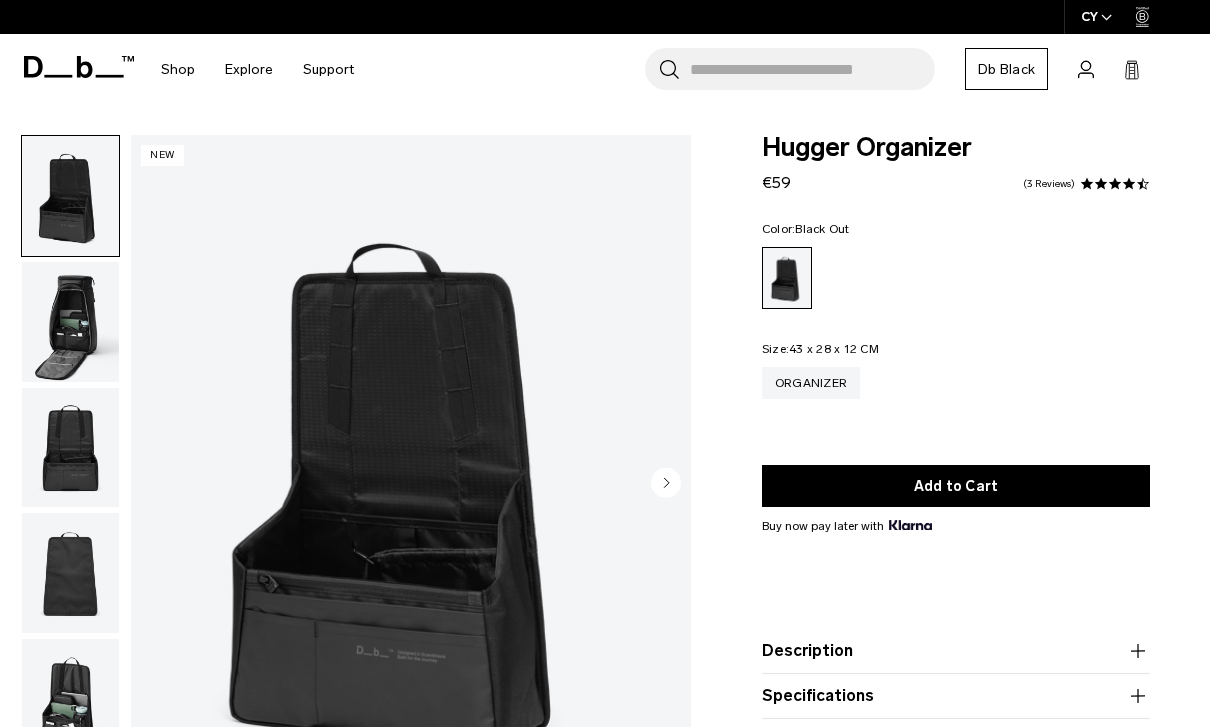 scroll, scrollTop: 0, scrollLeft: 0, axis: both 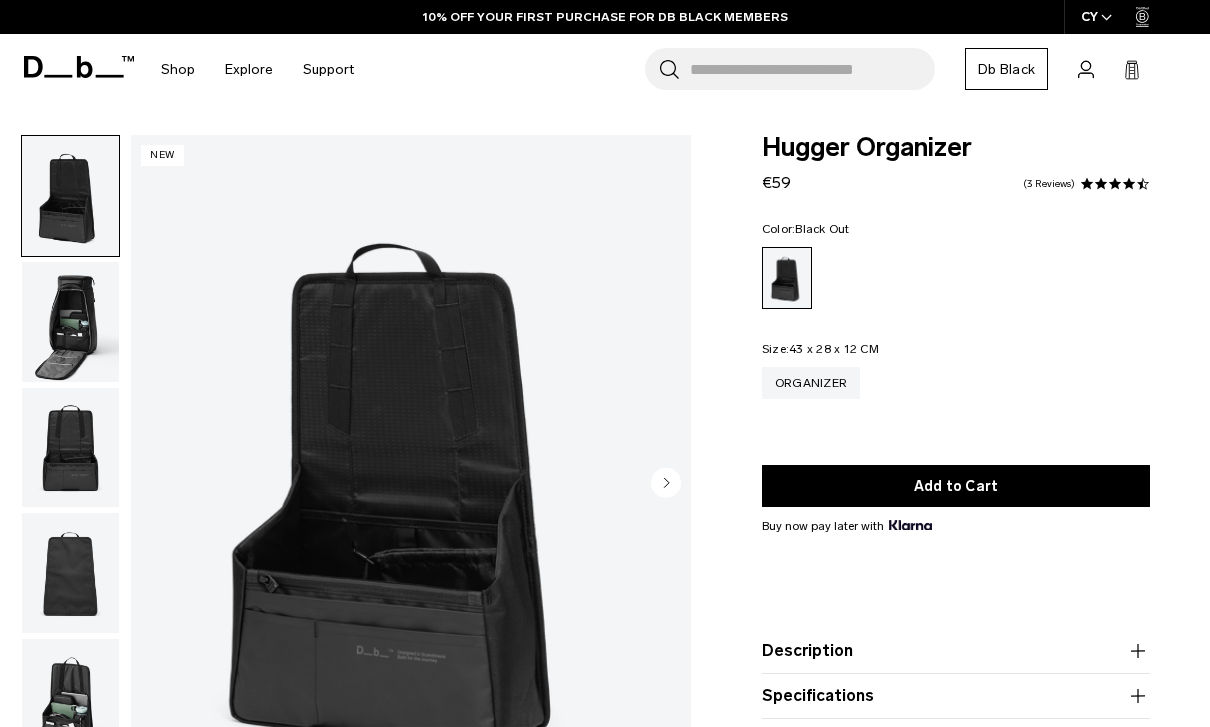 click at bounding box center (70, 322) 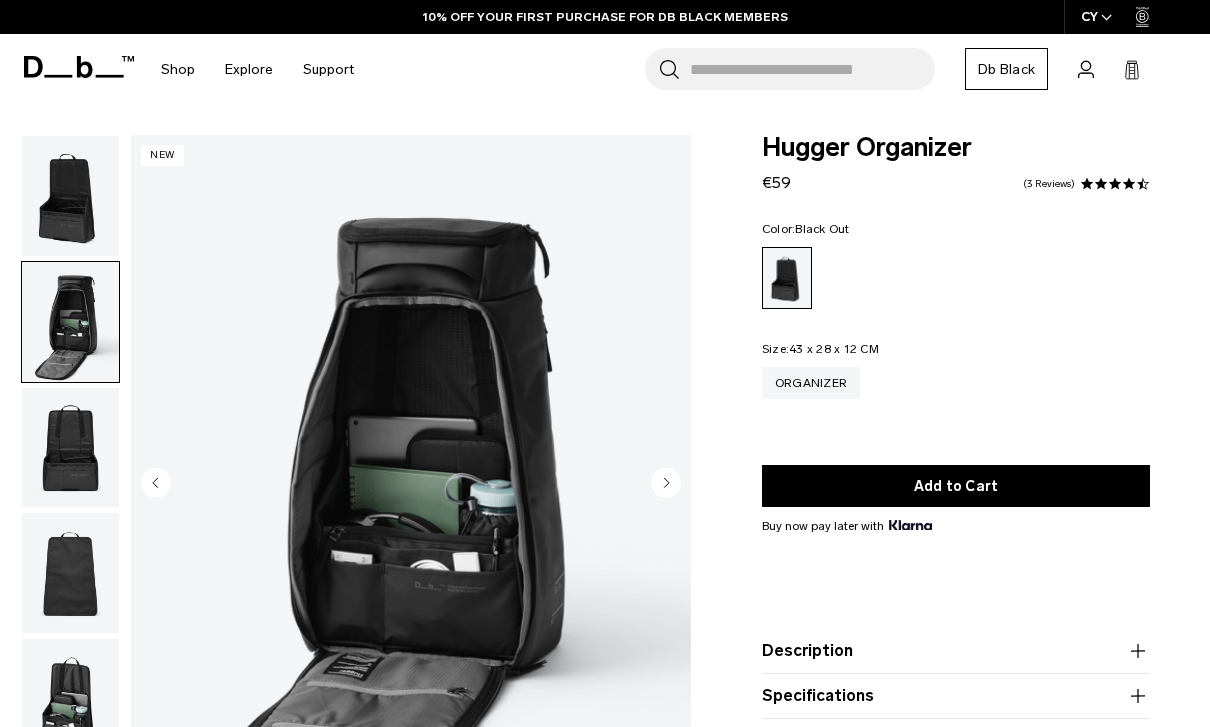 click at bounding box center [411, 484] 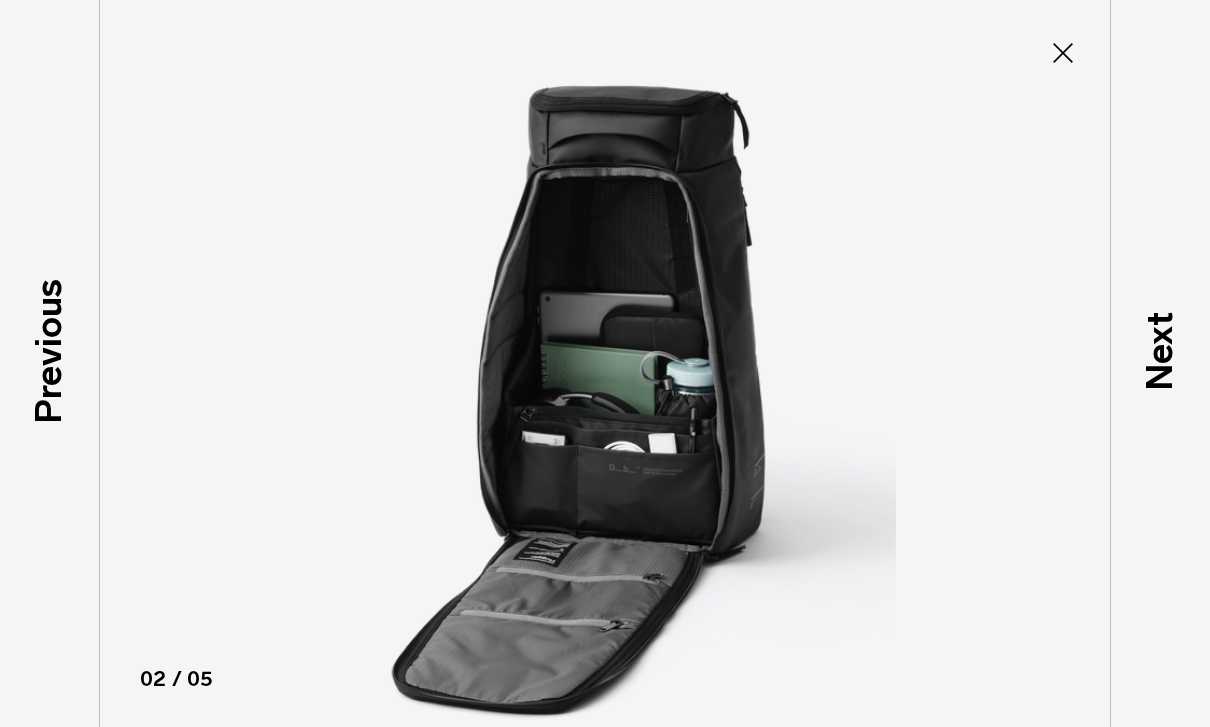 type on "Close" 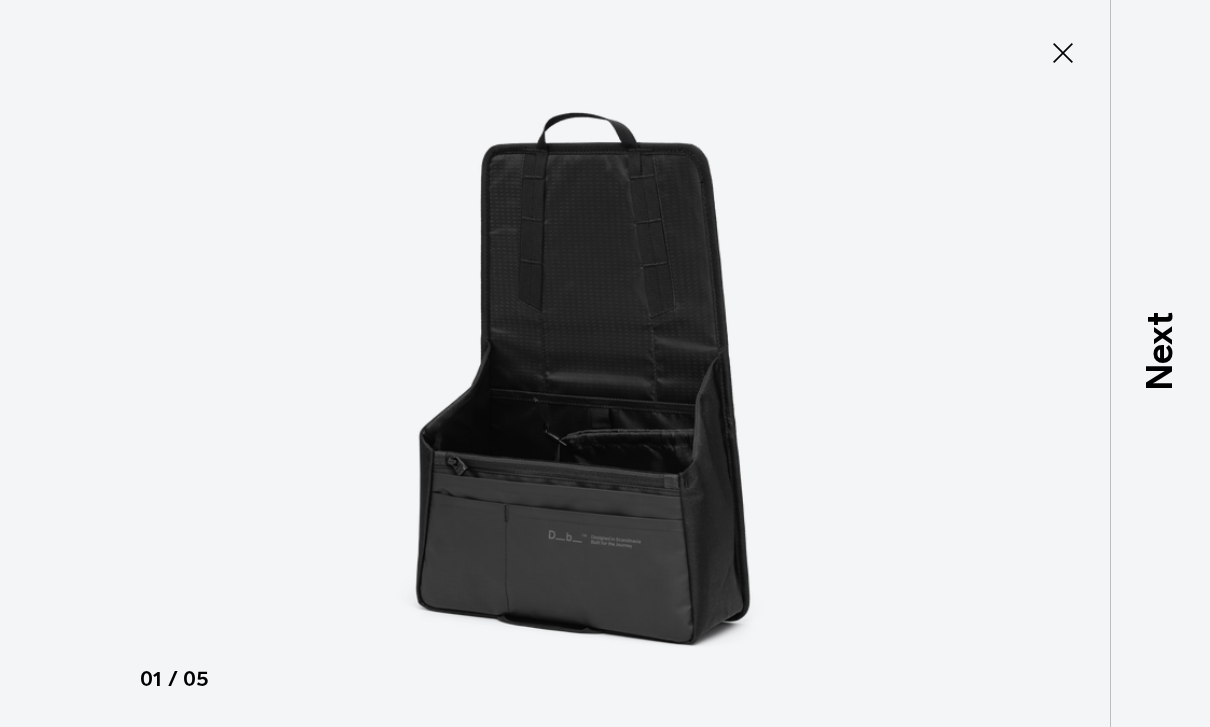 click 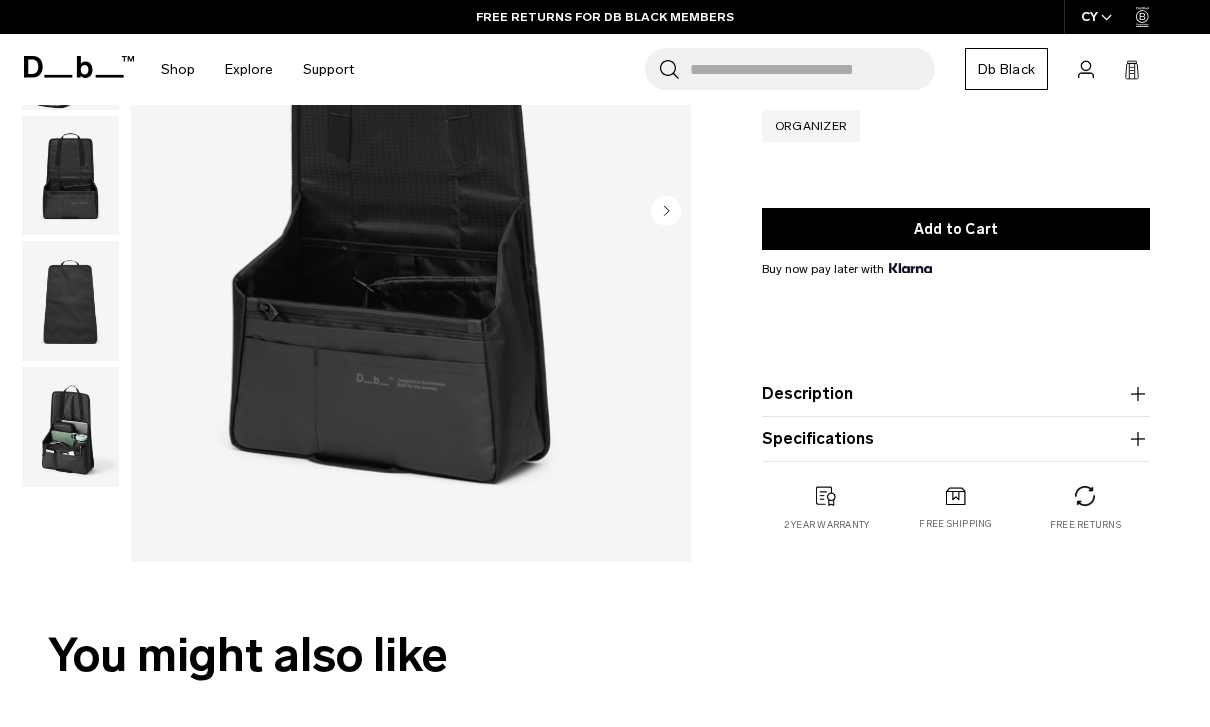 scroll, scrollTop: 336, scrollLeft: 0, axis: vertical 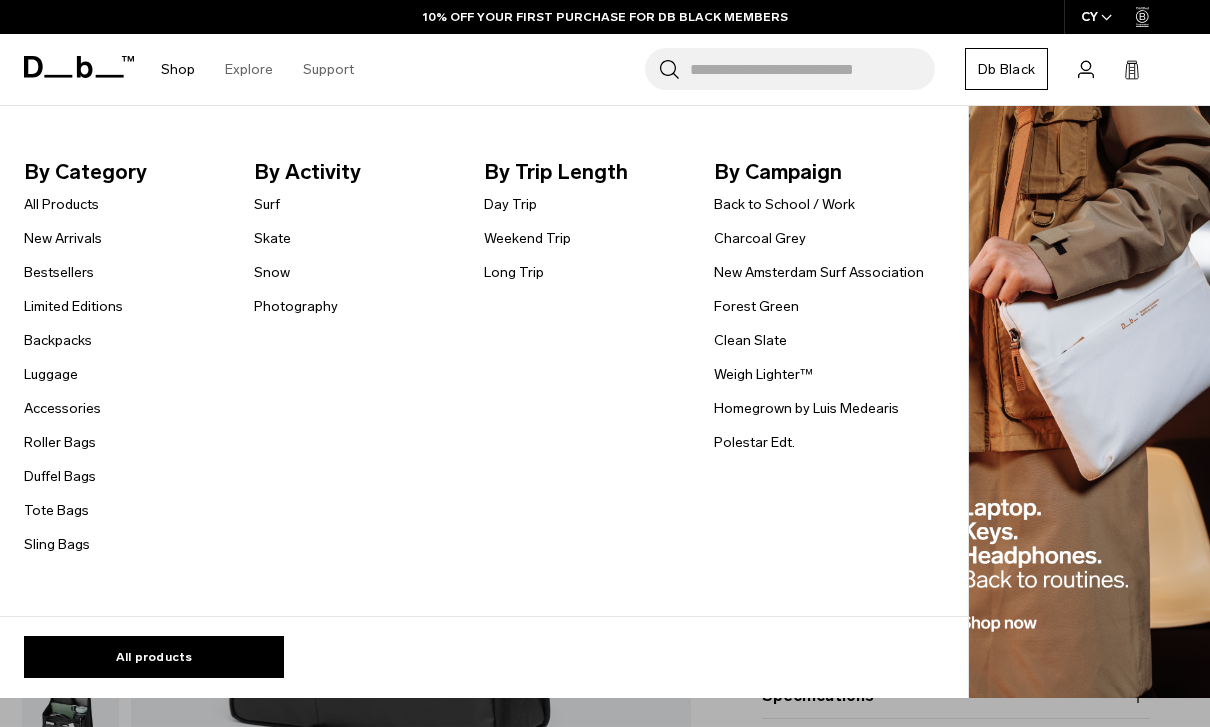 click on "Shop" at bounding box center [178, 69] 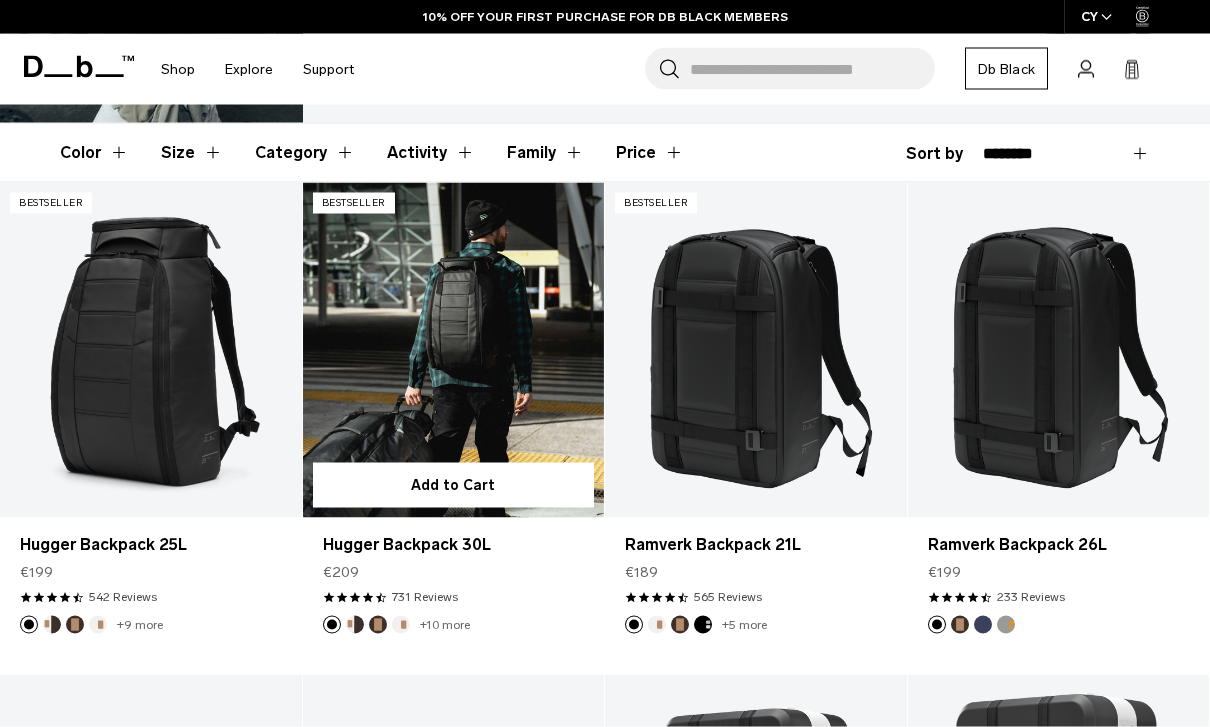 scroll, scrollTop: 294, scrollLeft: 0, axis: vertical 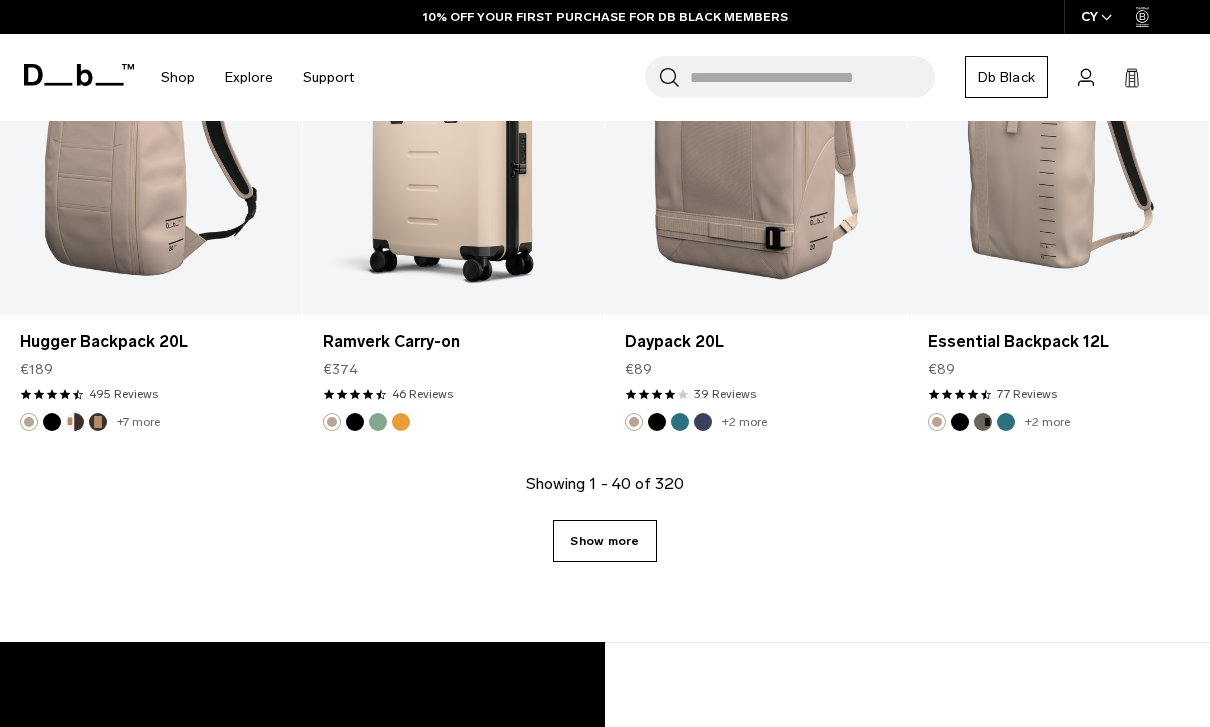click on "Show more" at bounding box center (604, 541) 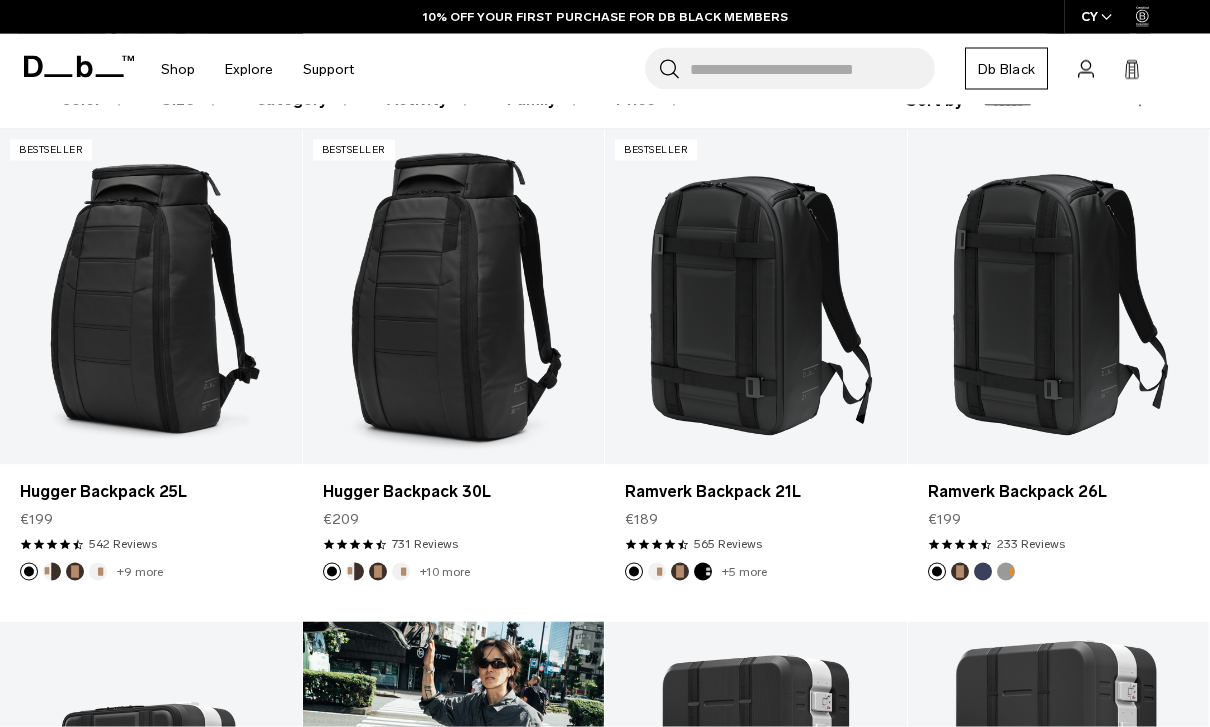 scroll, scrollTop: 0, scrollLeft: 0, axis: both 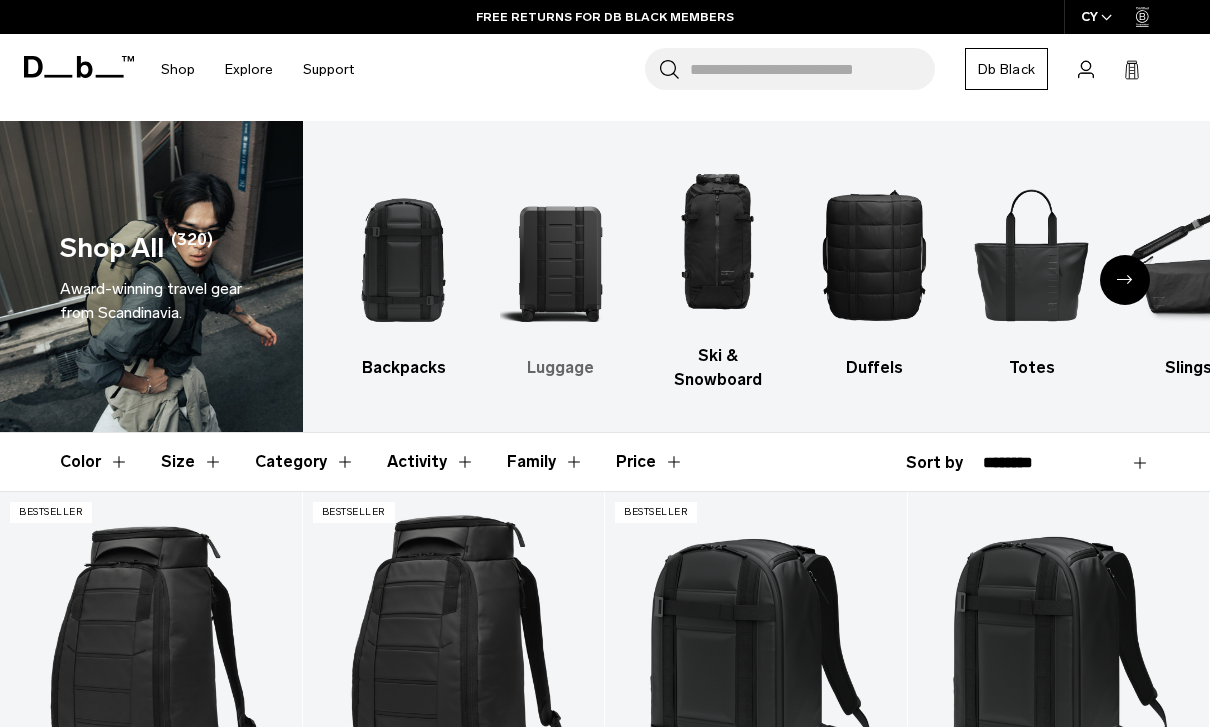 click at bounding box center (561, 254) 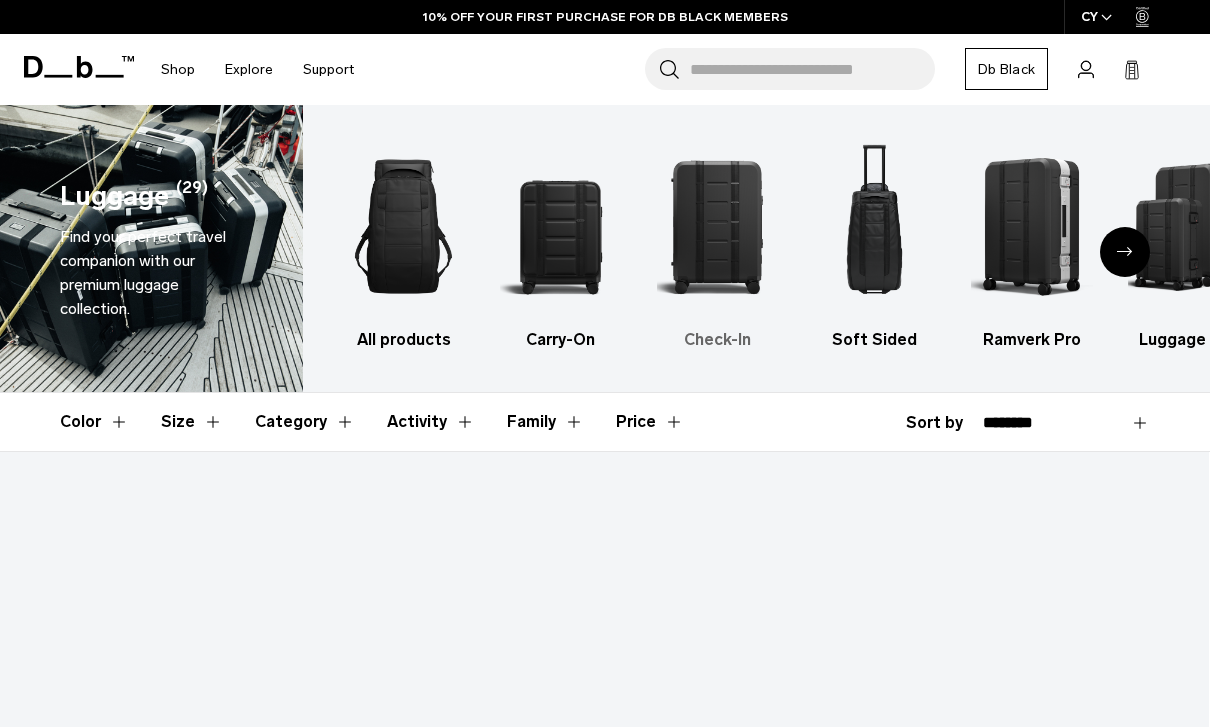 scroll, scrollTop: 0, scrollLeft: 0, axis: both 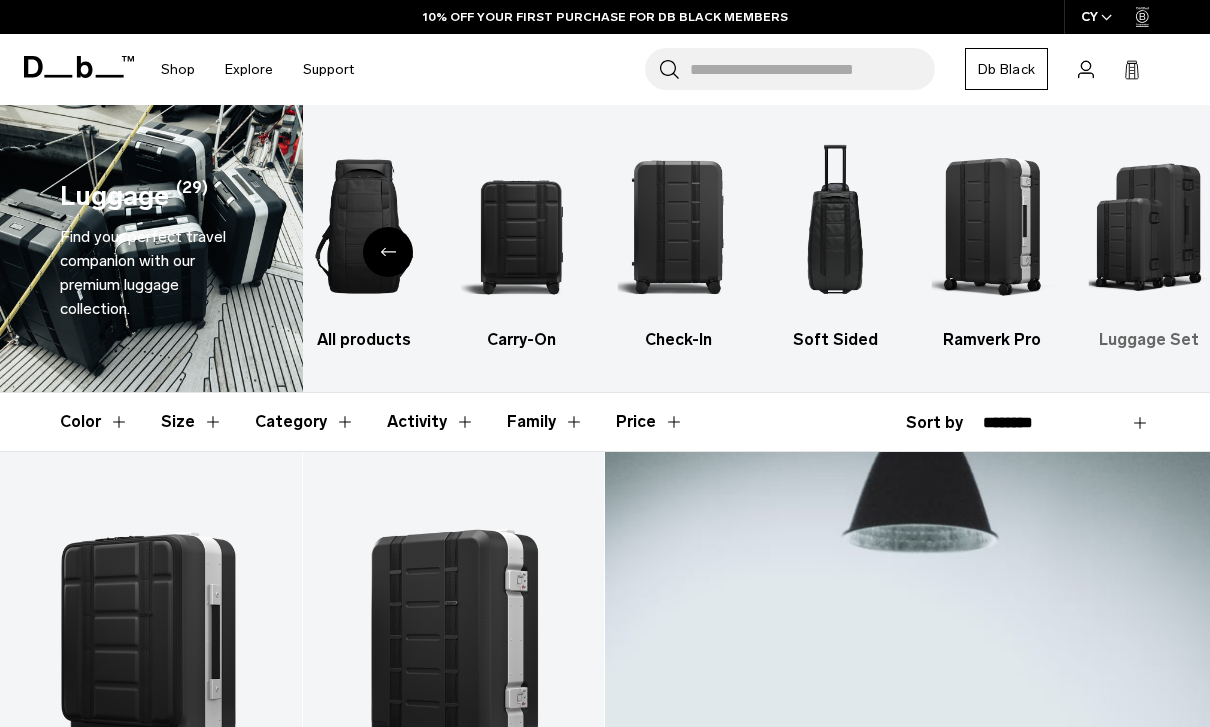 click at bounding box center (1149, 226) 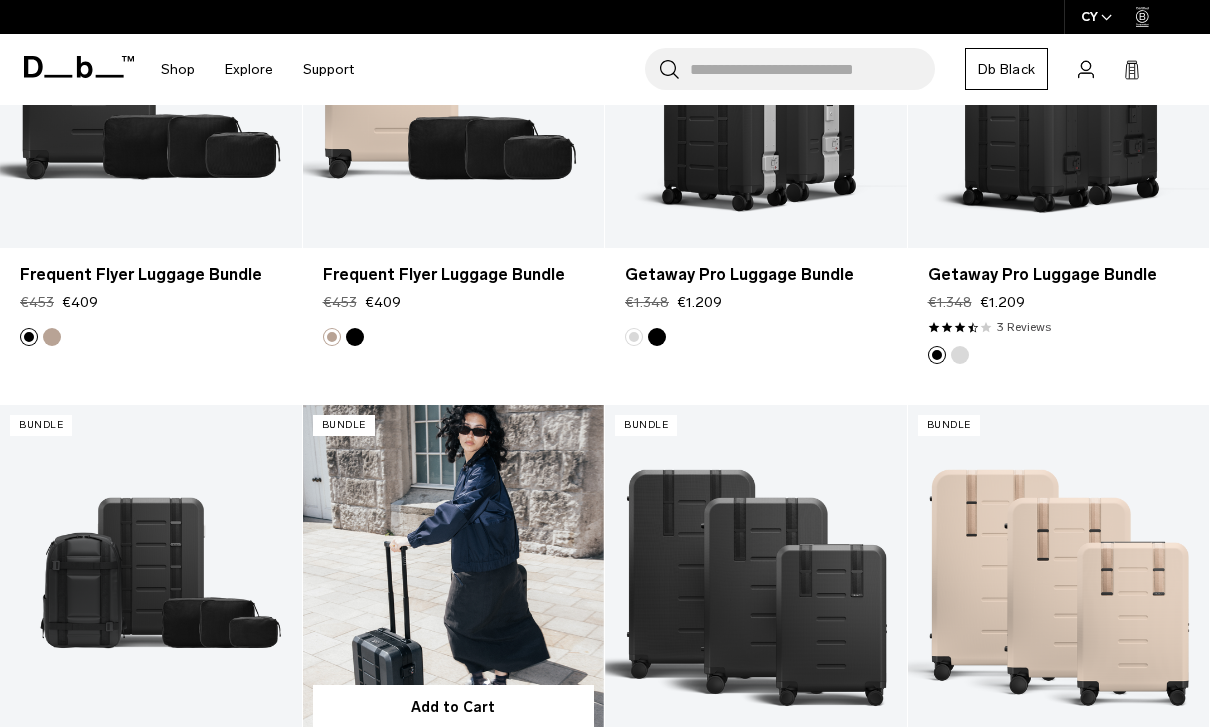 scroll, scrollTop: 0, scrollLeft: 0, axis: both 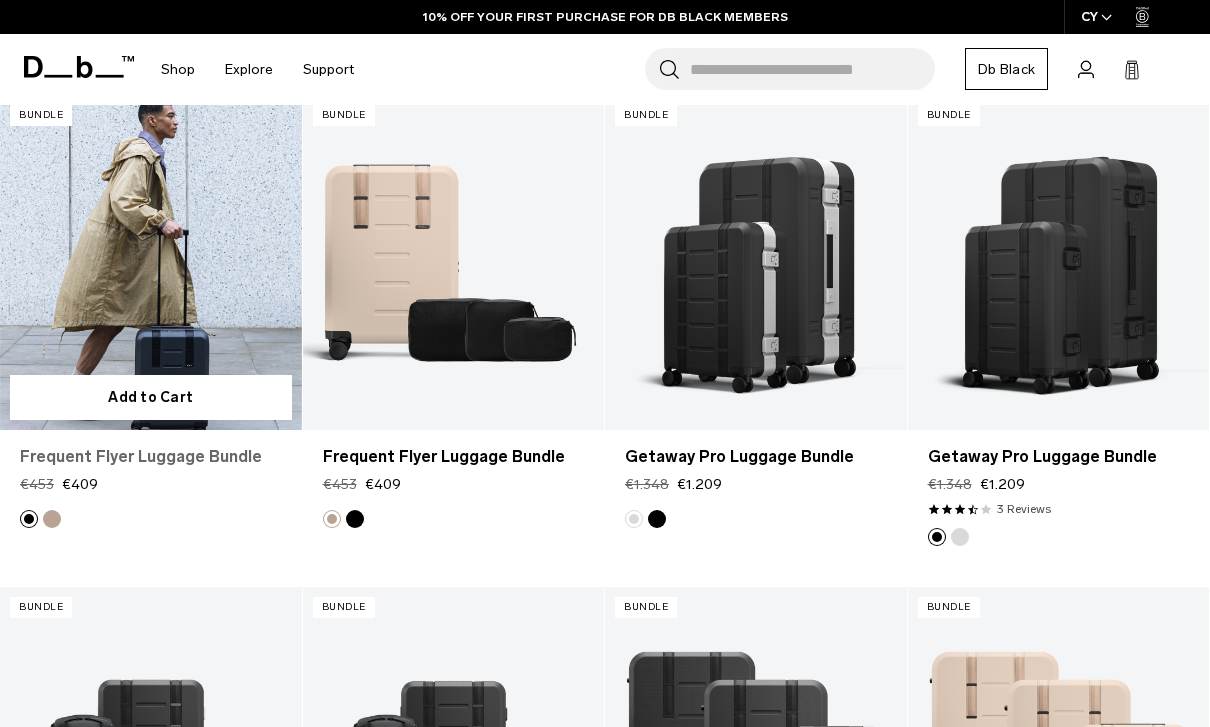 click on "Frequent Flyer Luggage Bundle" at bounding box center (151, 457) 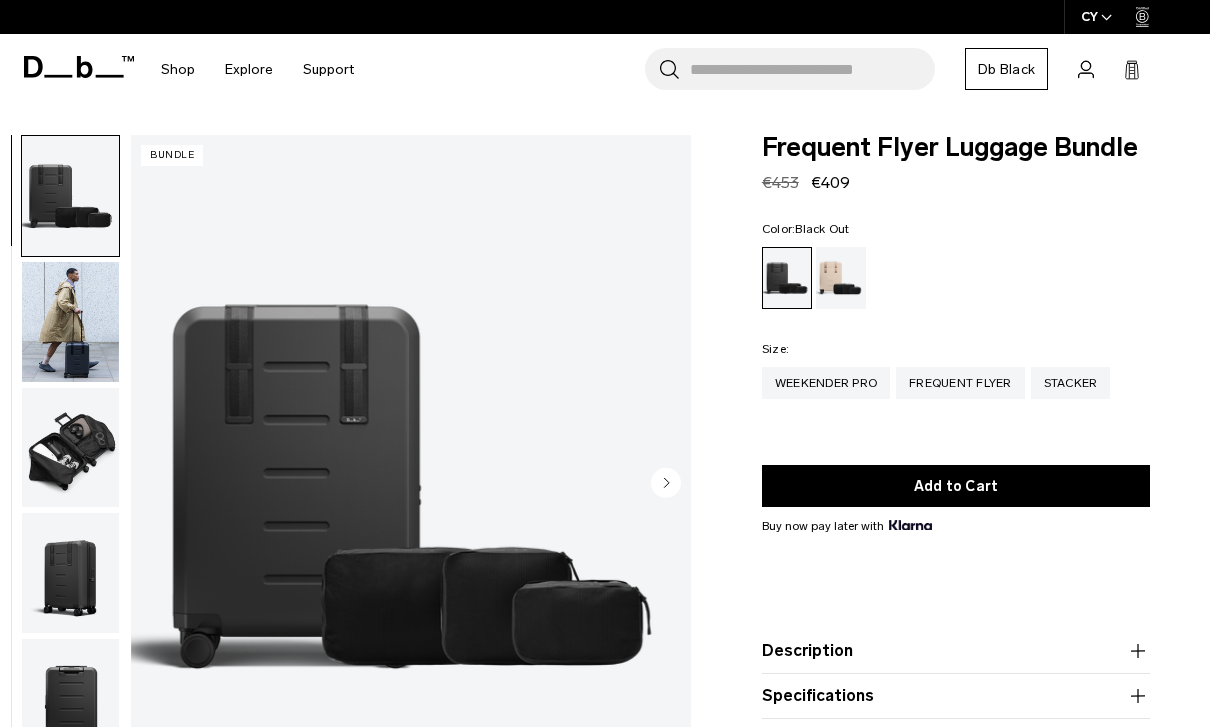 scroll, scrollTop: 0, scrollLeft: 0, axis: both 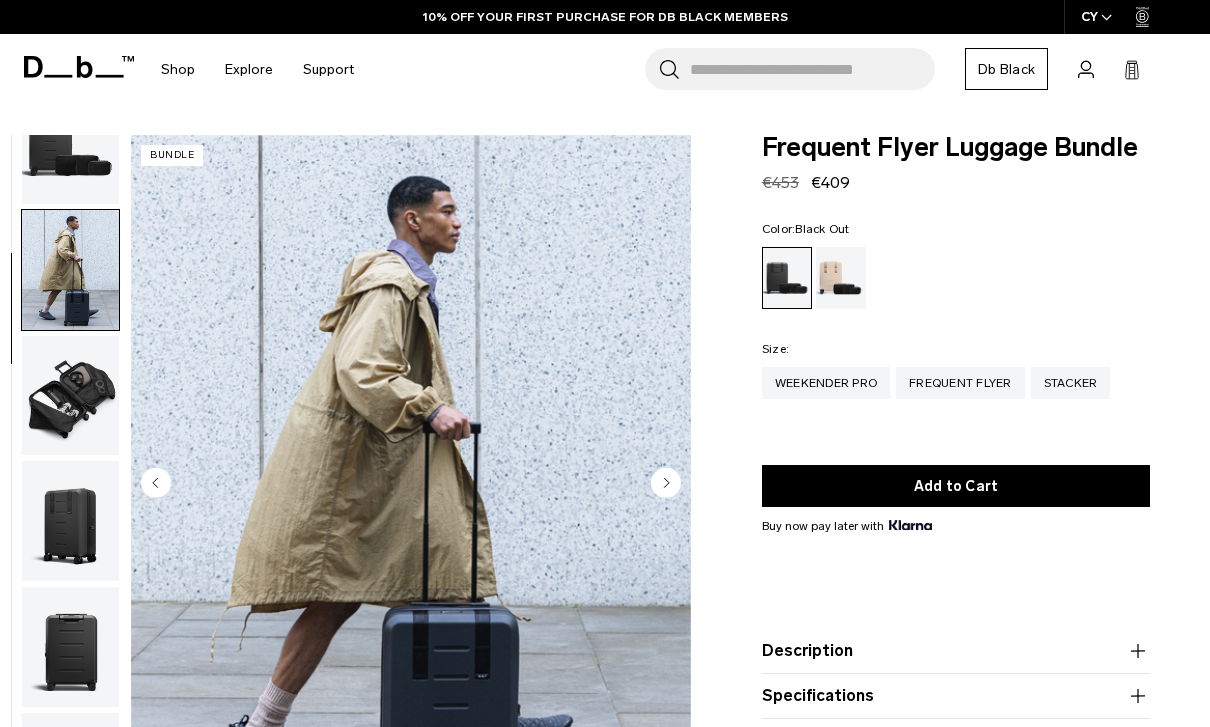 click at bounding box center (70, 144) 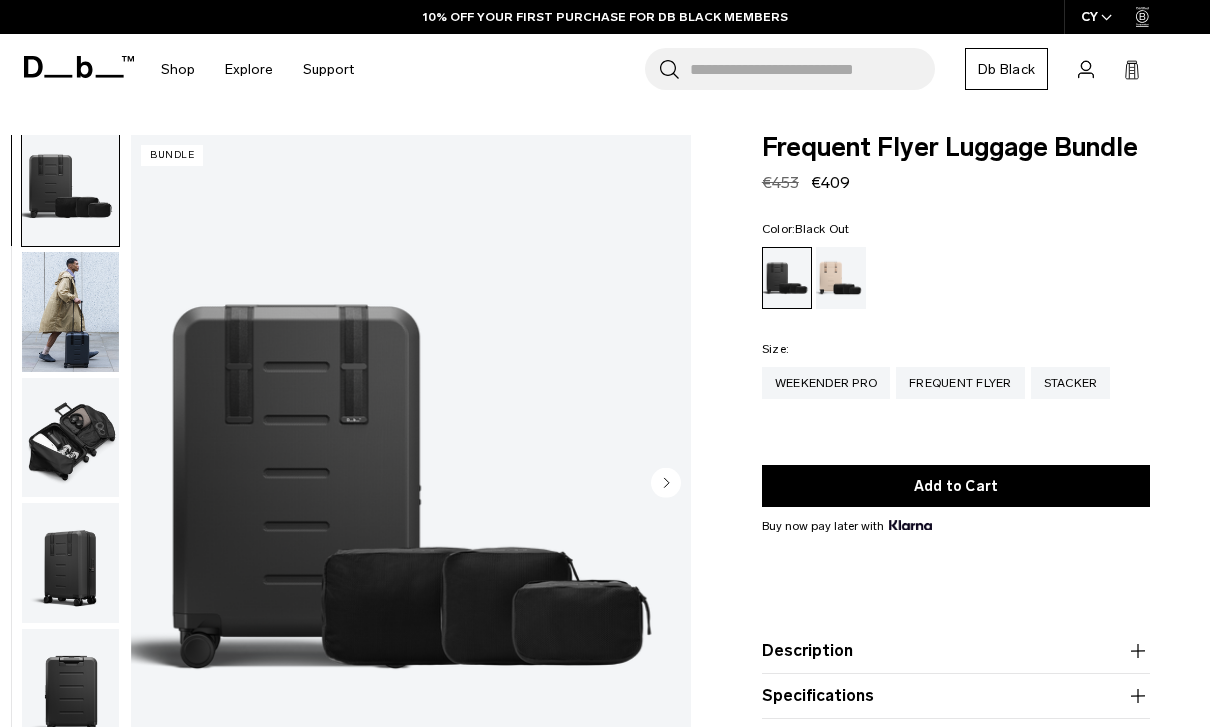 scroll, scrollTop: 0, scrollLeft: 0, axis: both 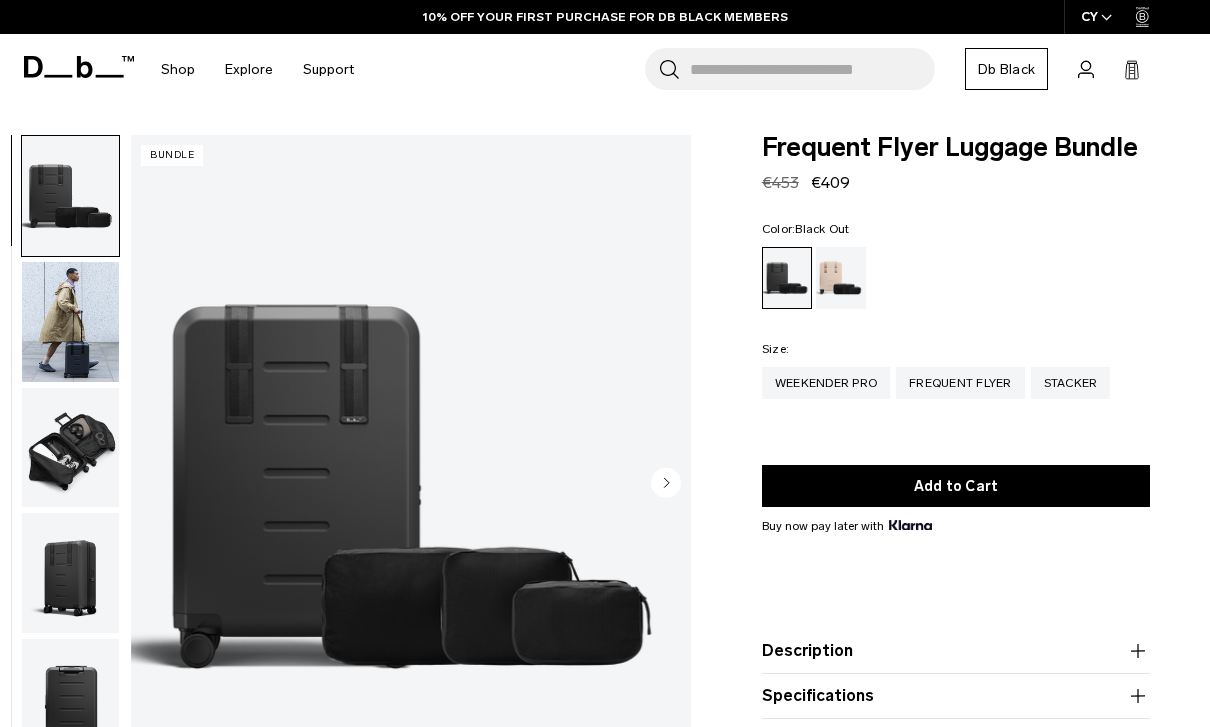 click 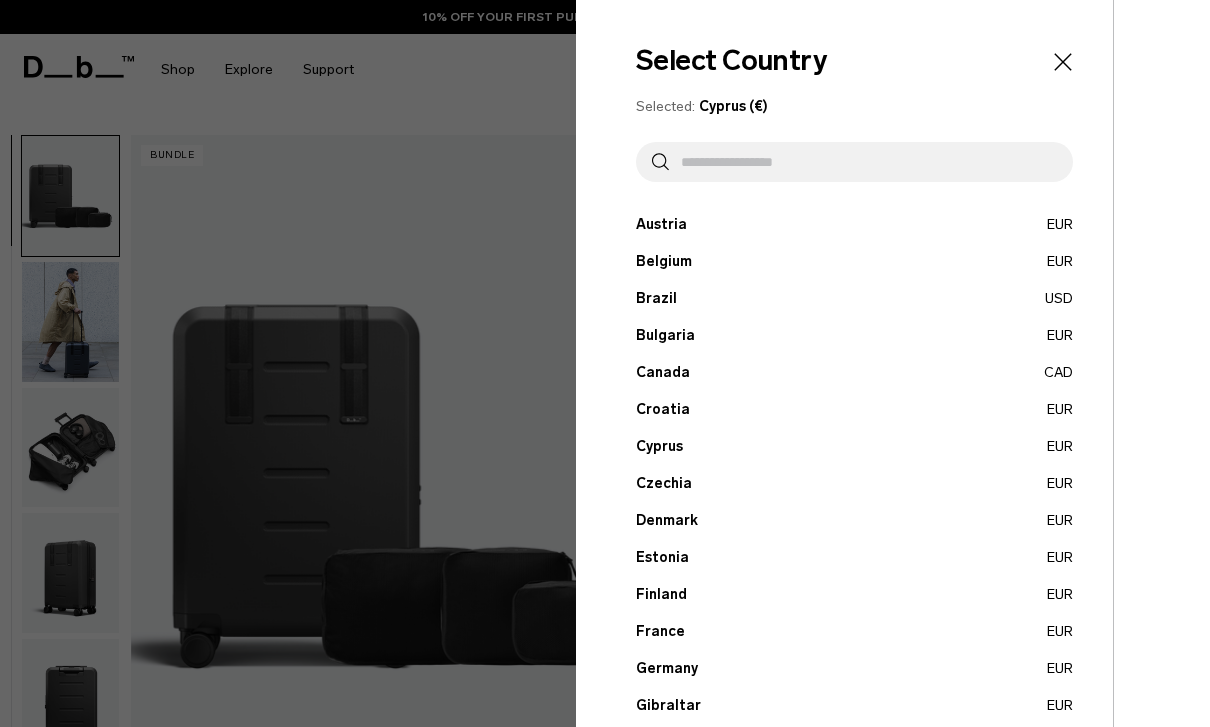click at bounding box center (863, 162) 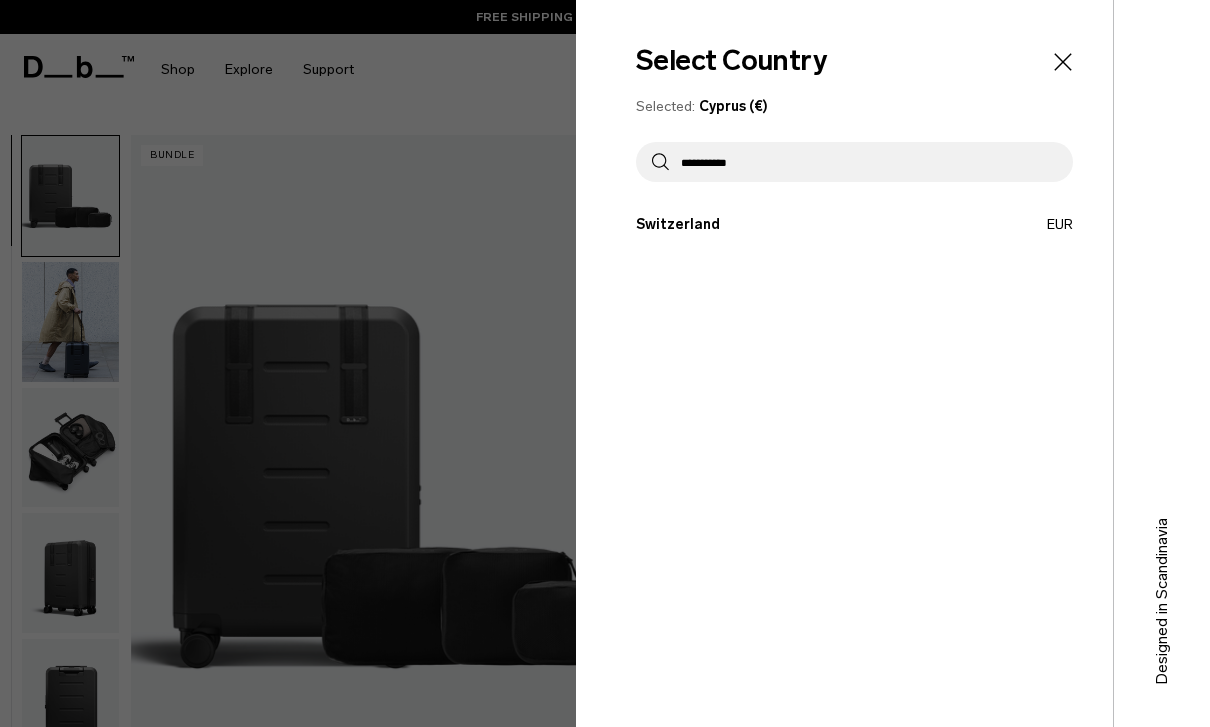 type on "**********" 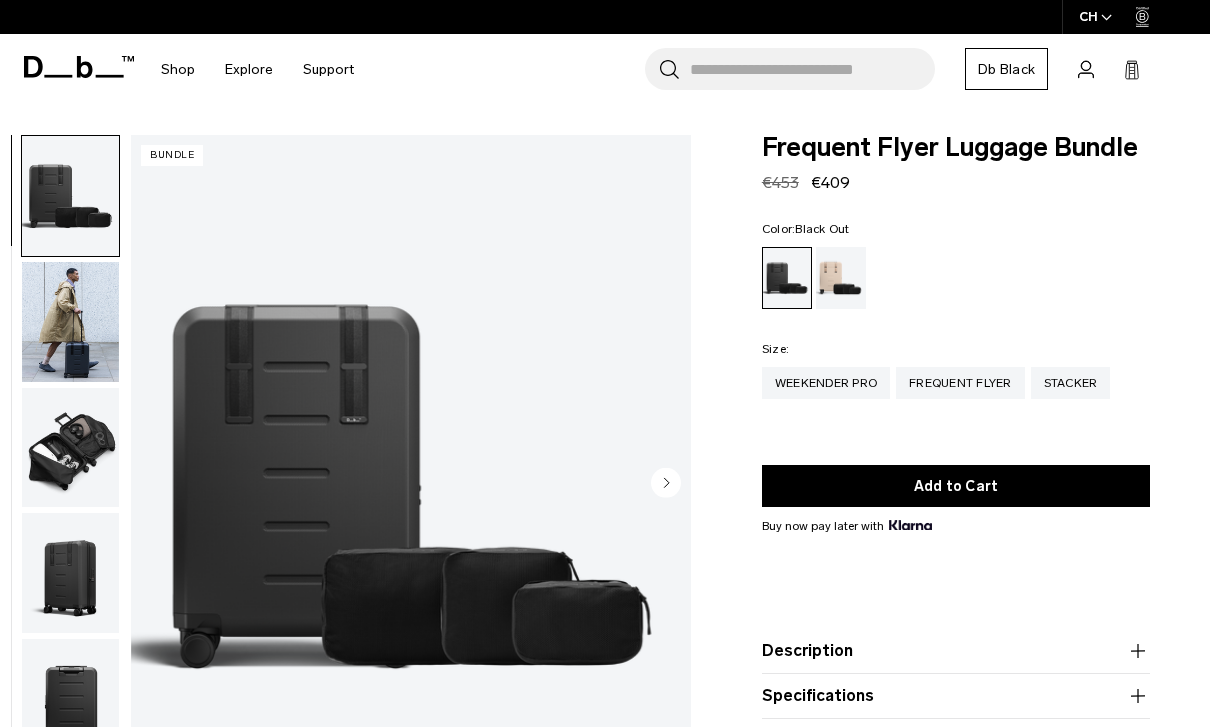 scroll, scrollTop: 0, scrollLeft: 0, axis: both 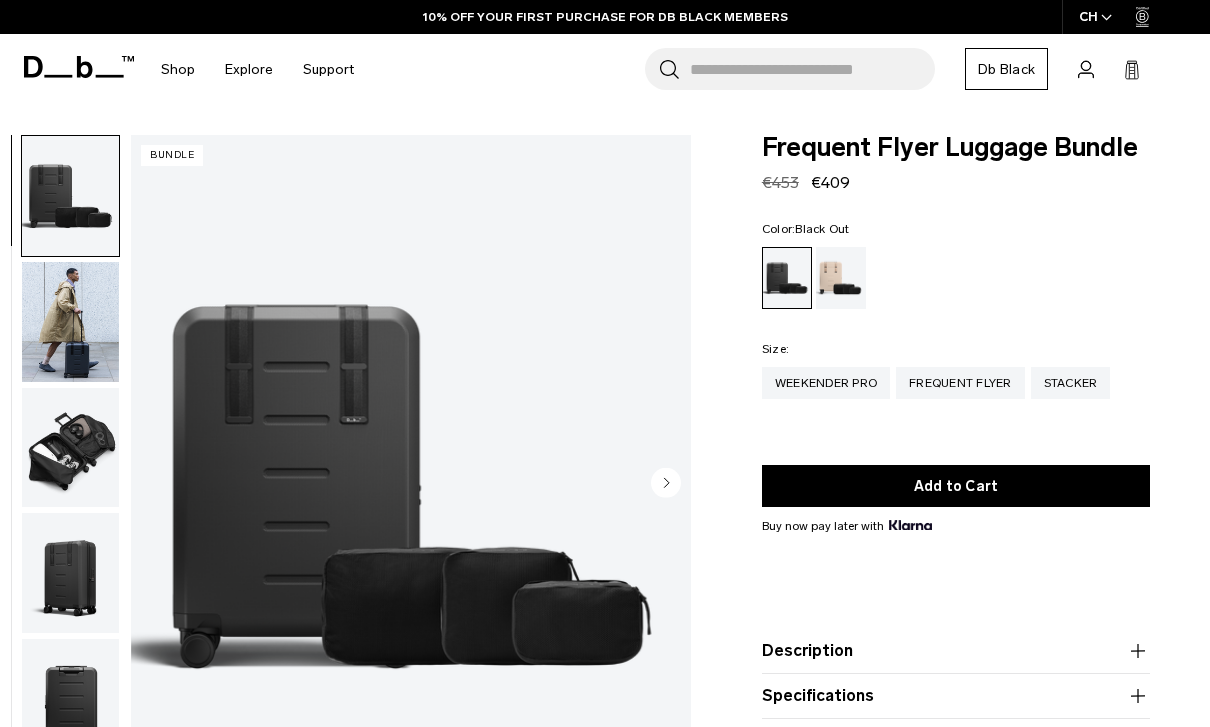 click 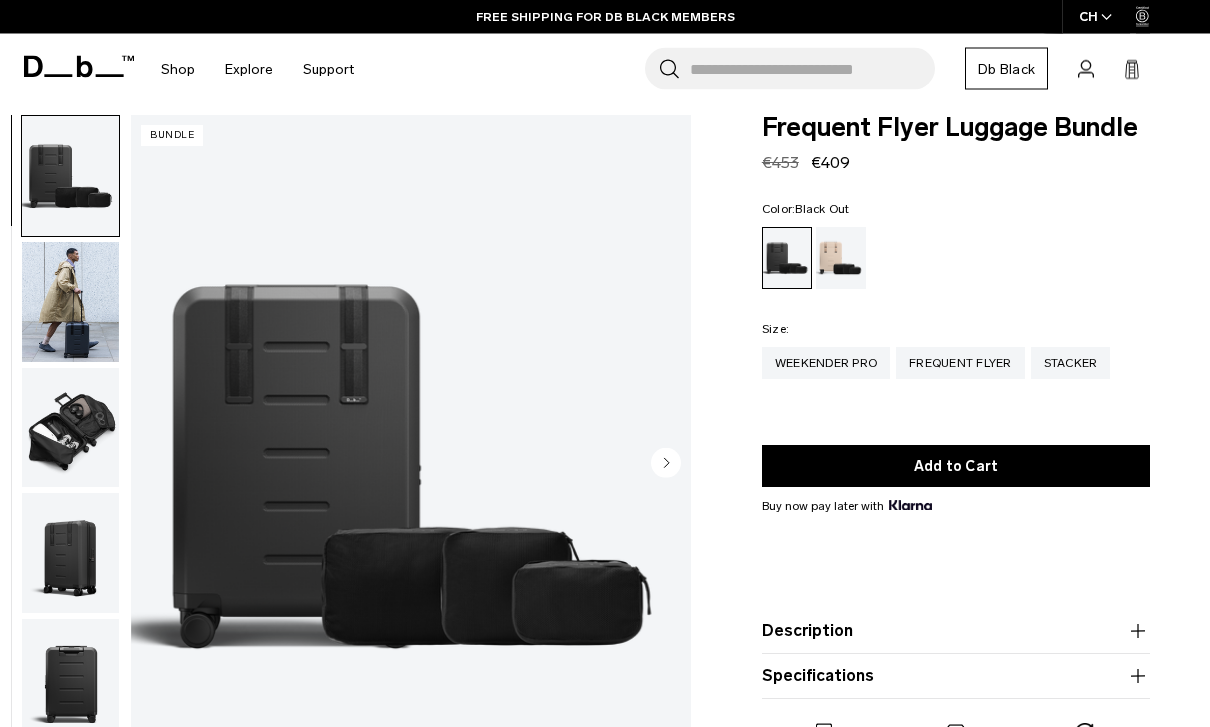 scroll, scrollTop: 22, scrollLeft: 0, axis: vertical 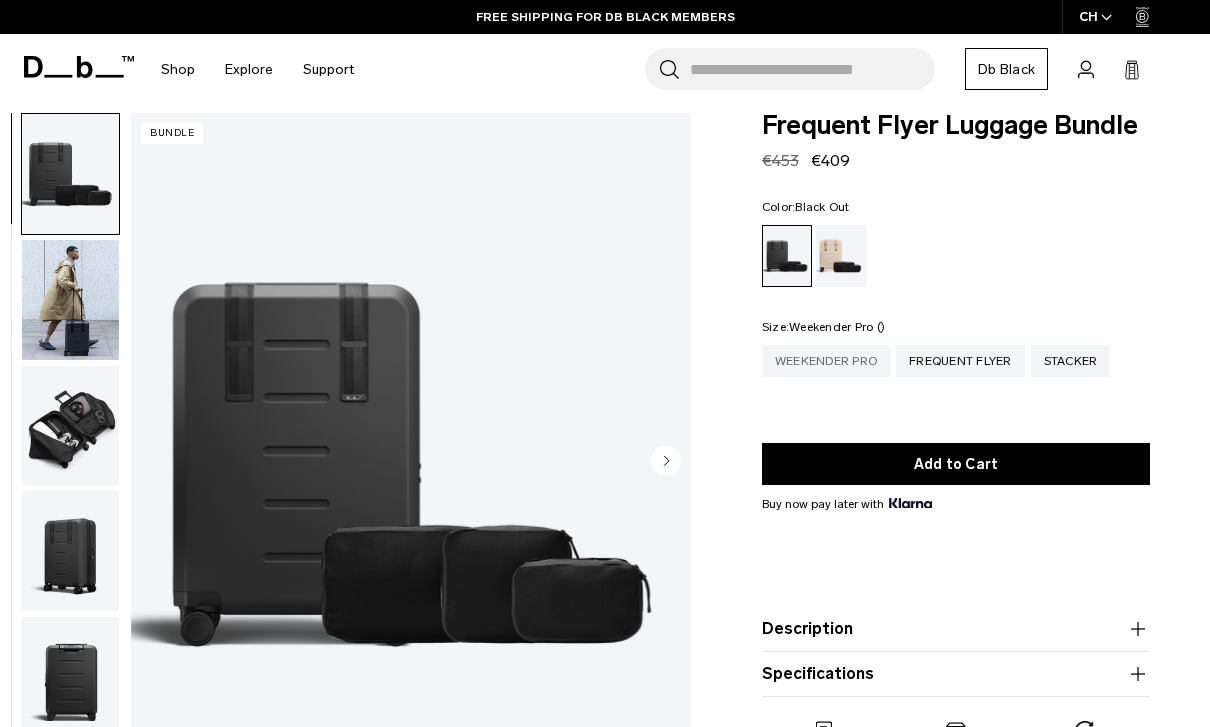 click on "Weekender Pro" at bounding box center (826, 361) 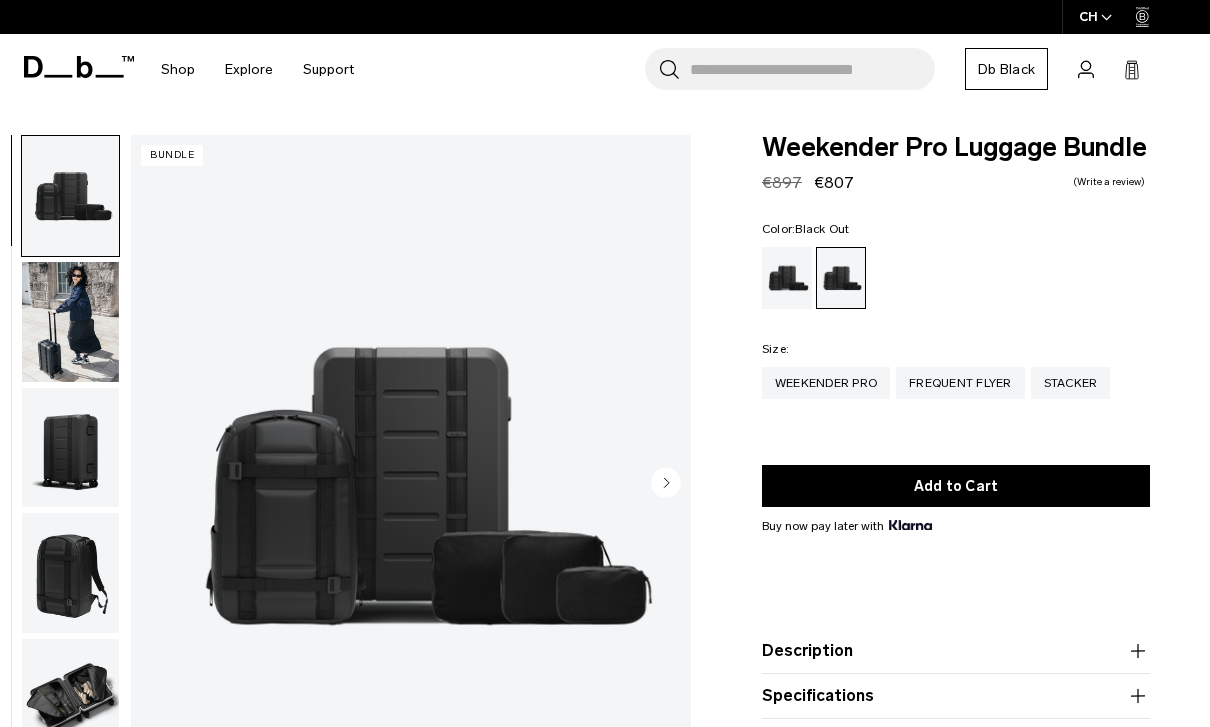 scroll, scrollTop: 0, scrollLeft: 0, axis: both 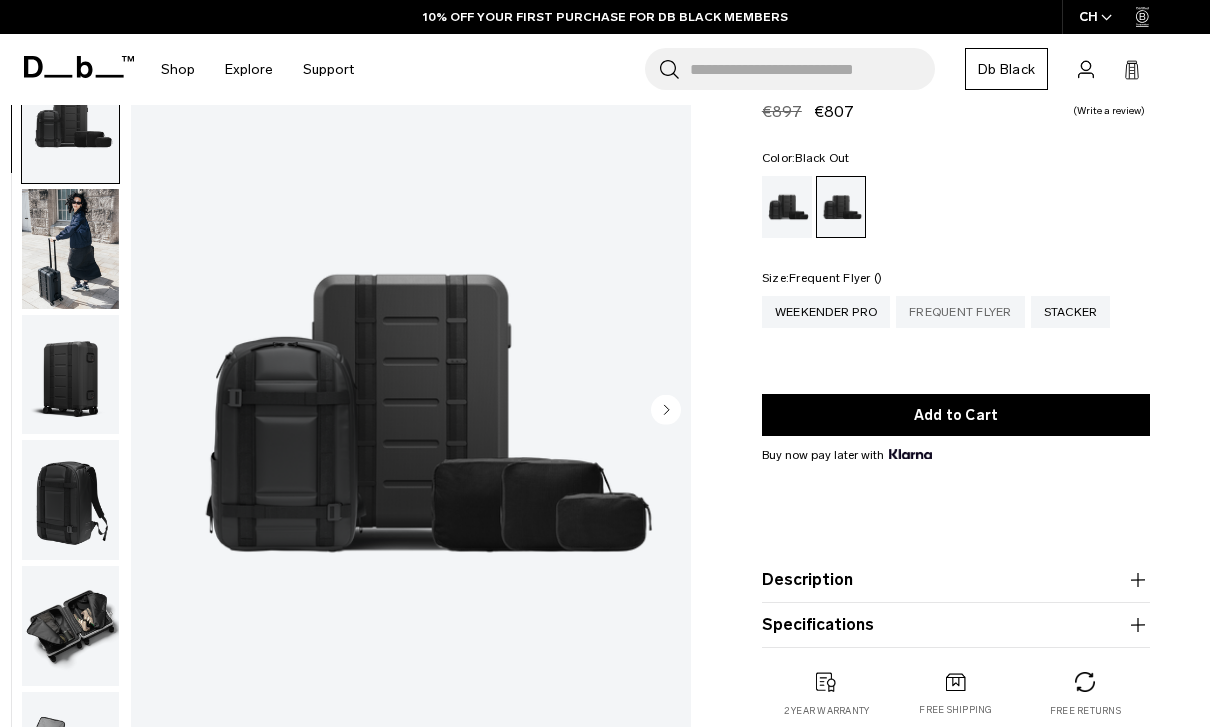 click on "Frequent Flyer" at bounding box center (960, 312) 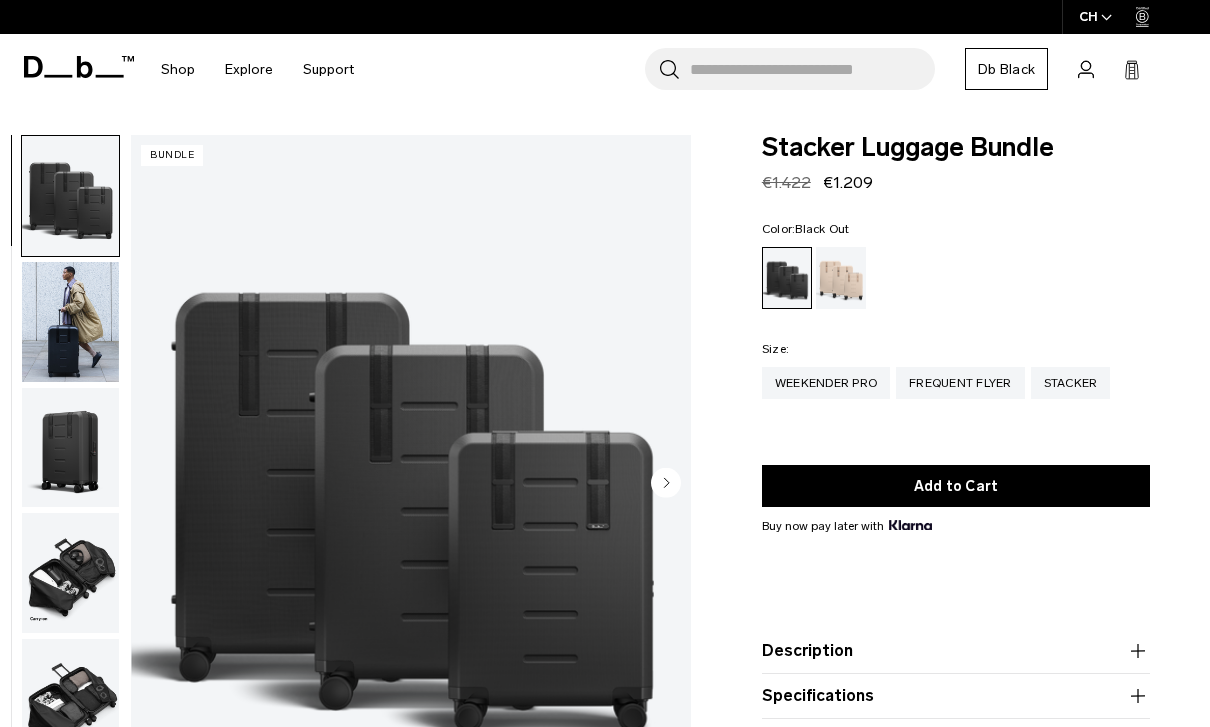 scroll, scrollTop: 0, scrollLeft: 0, axis: both 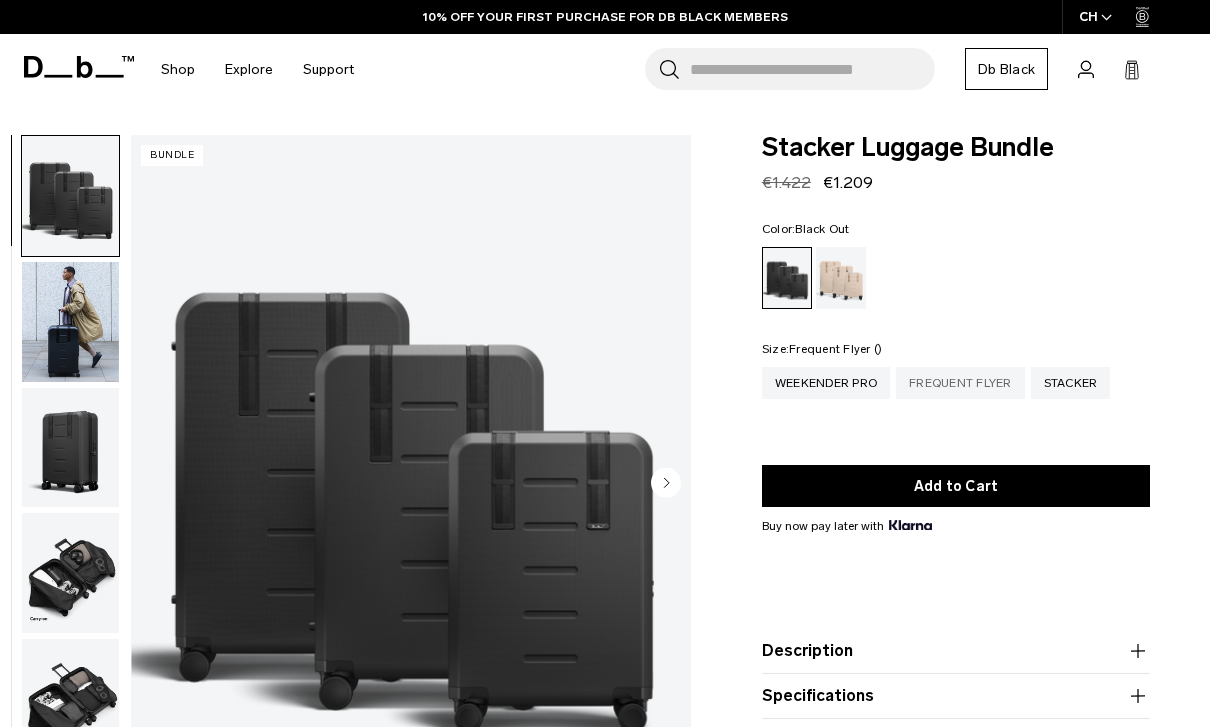 click on "Frequent Flyer" at bounding box center [960, 383] 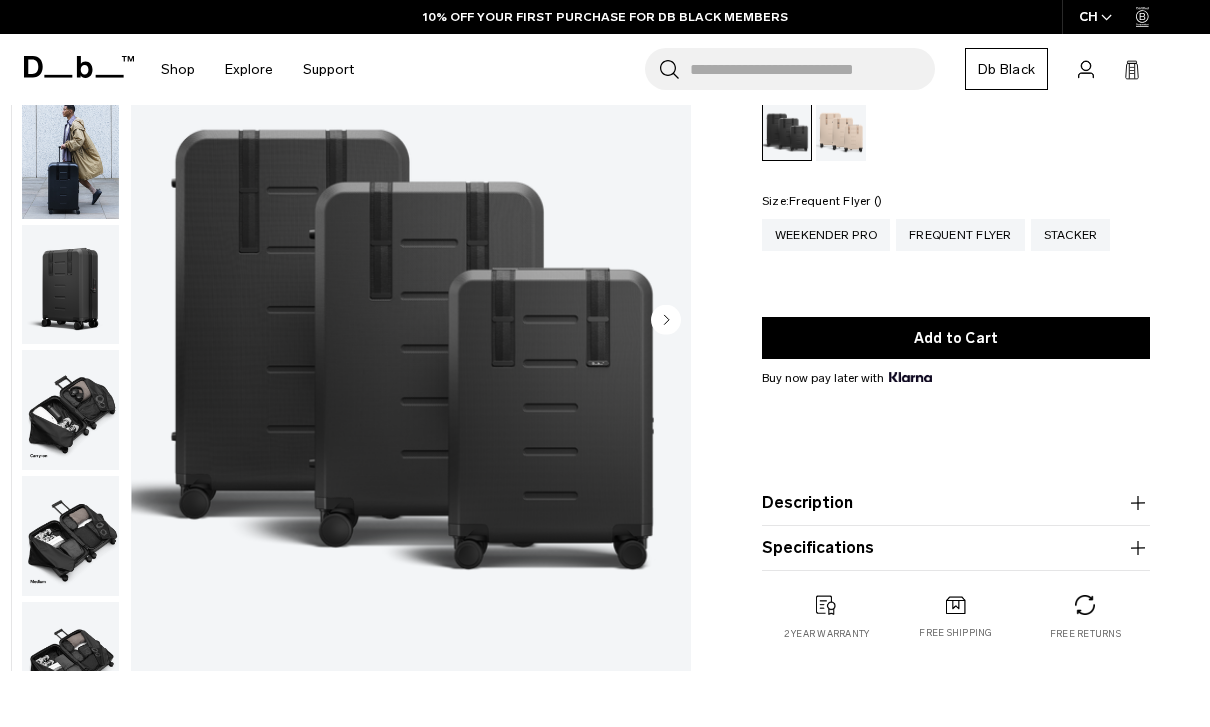 scroll, scrollTop: 152, scrollLeft: 0, axis: vertical 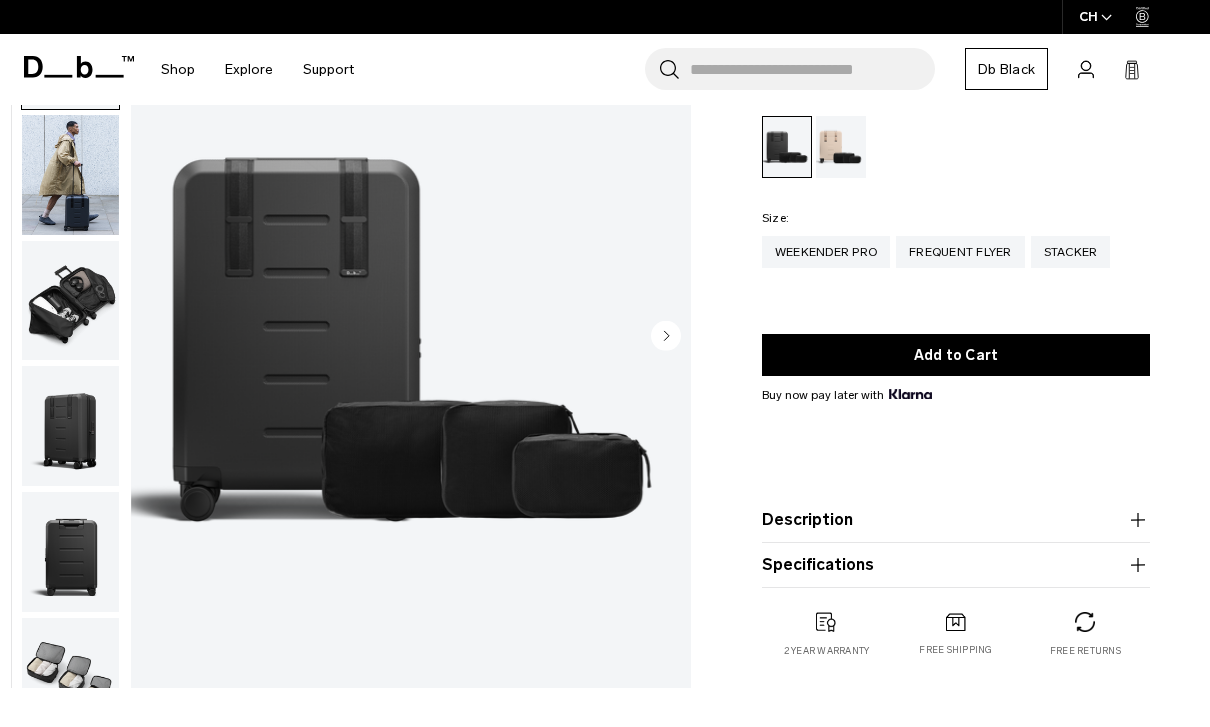click at bounding box center [411, 337] 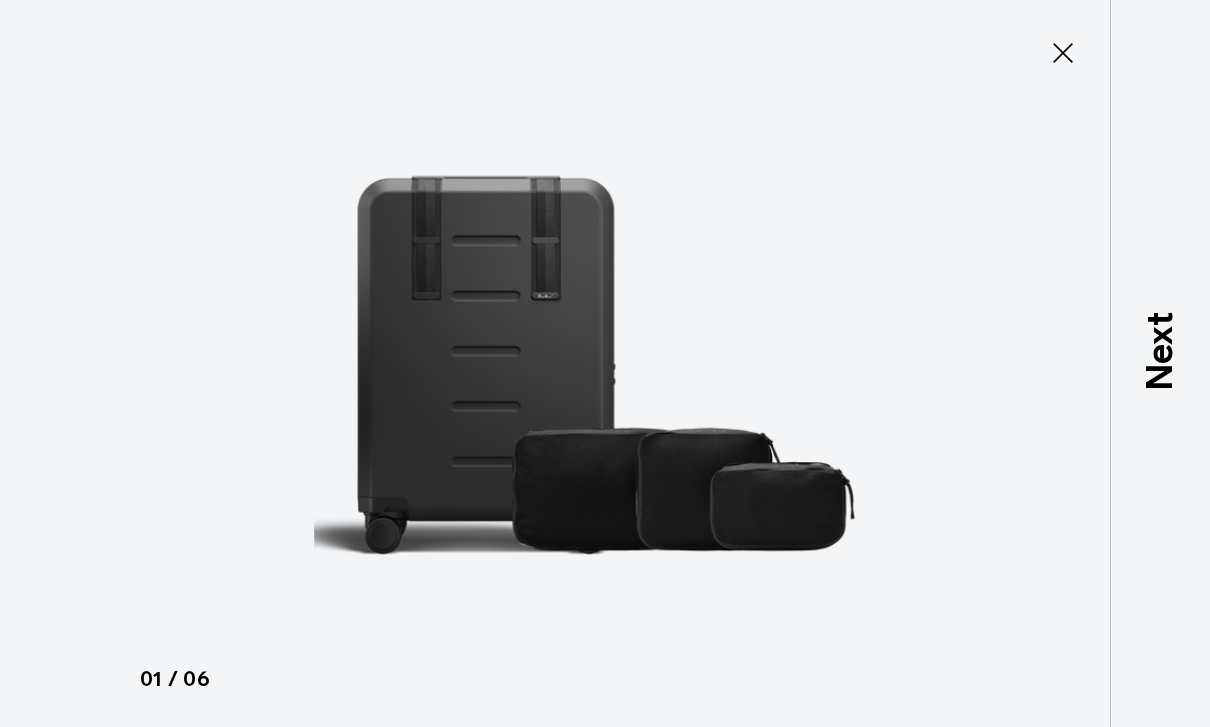 type on "Close" 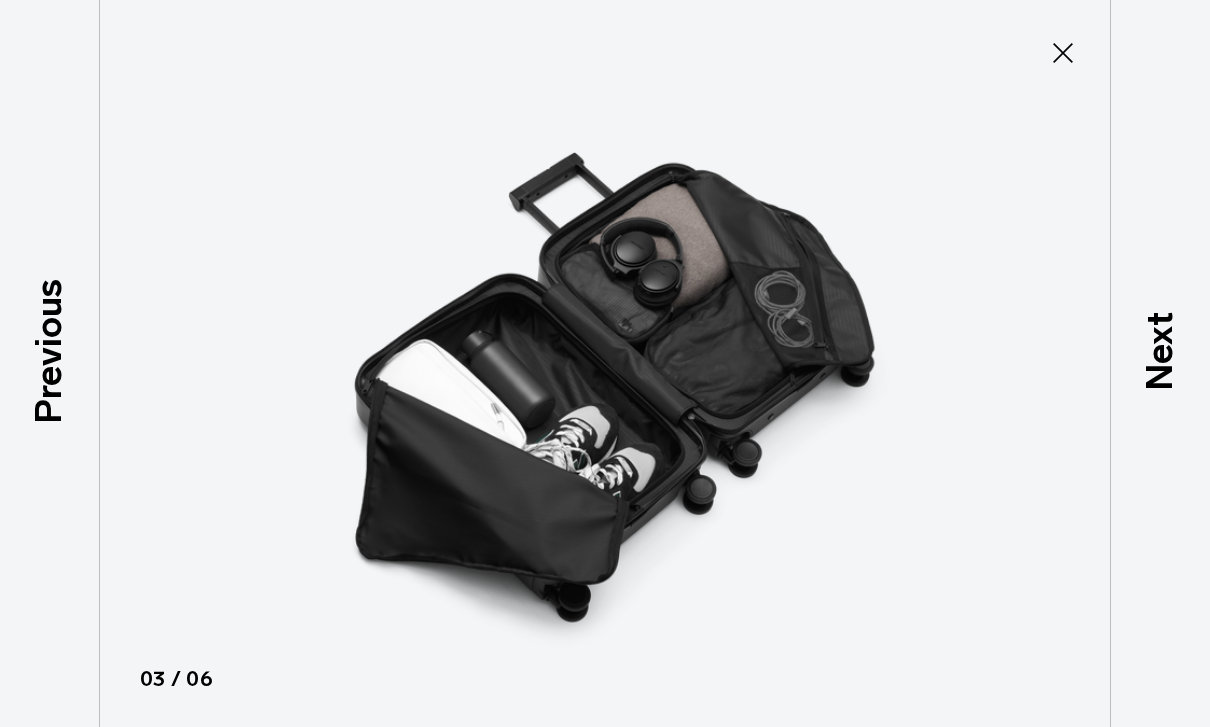 scroll, scrollTop: 60, scrollLeft: 0, axis: vertical 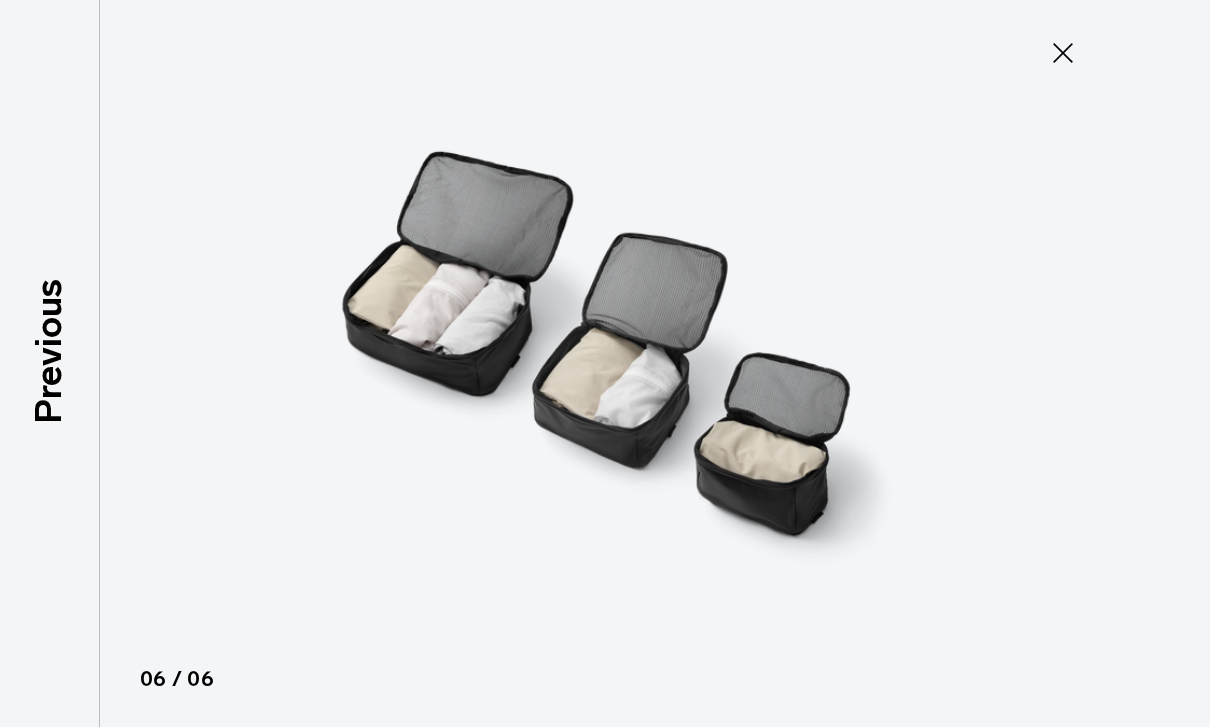 click 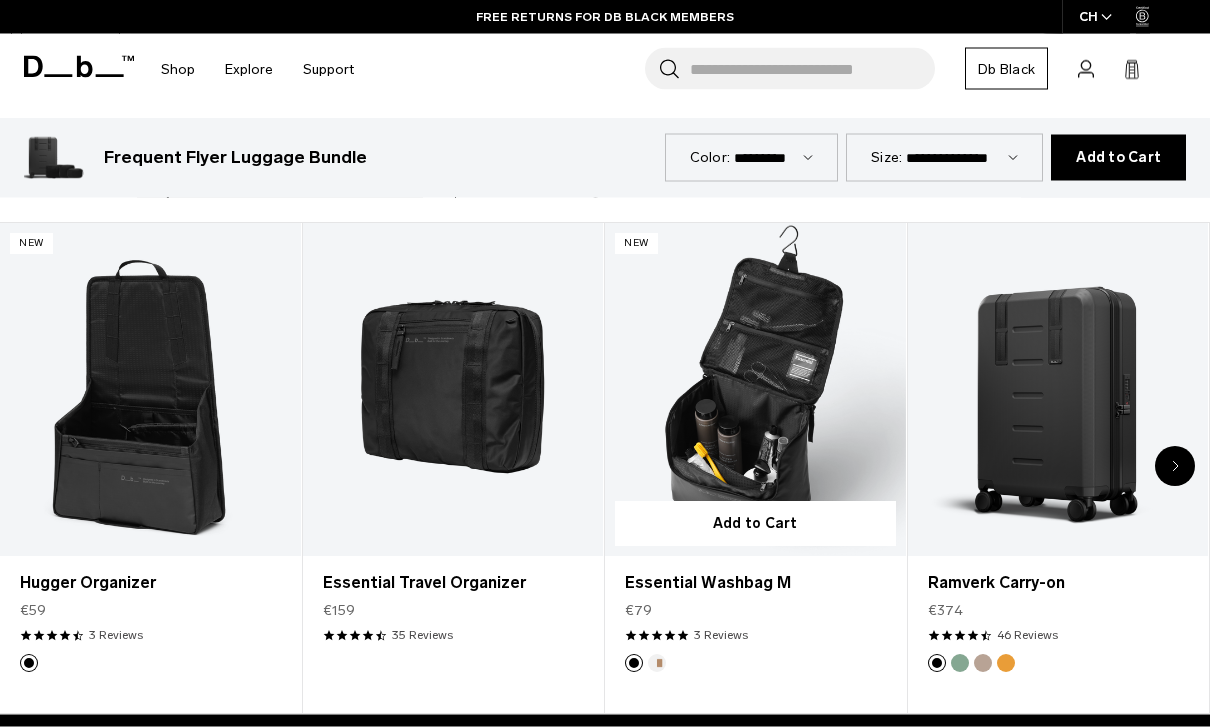 scroll, scrollTop: 789, scrollLeft: 0, axis: vertical 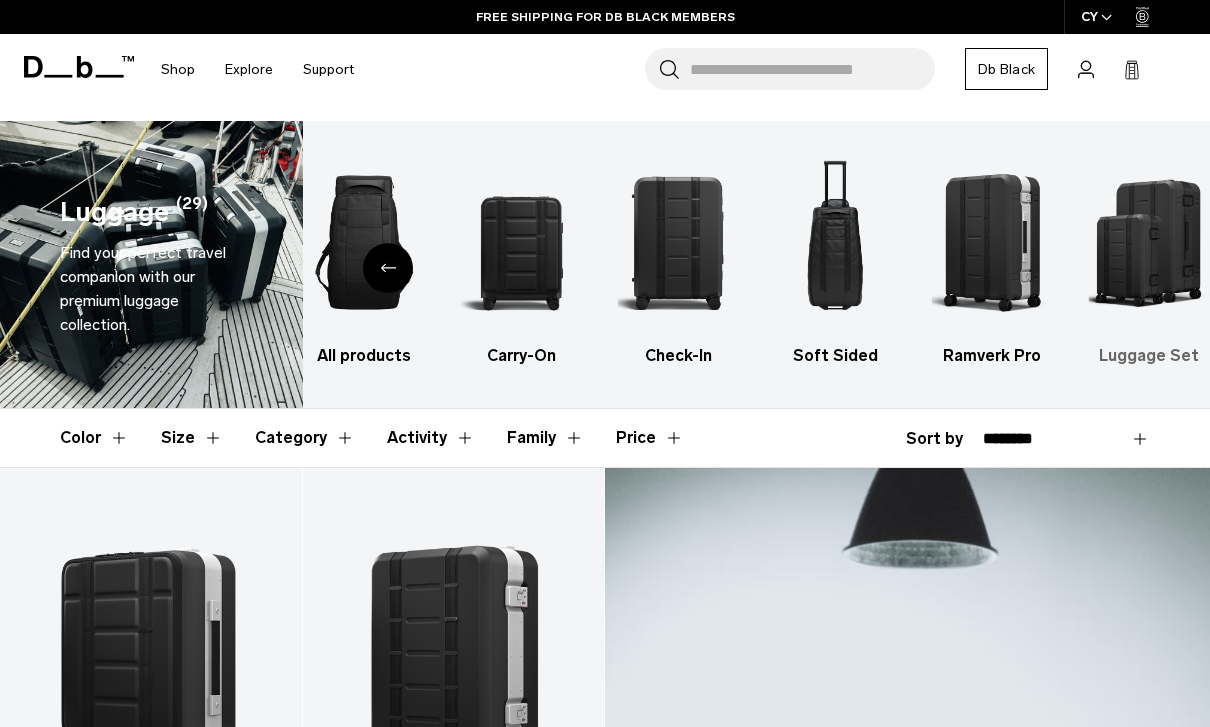 click at bounding box center [1149, 242] 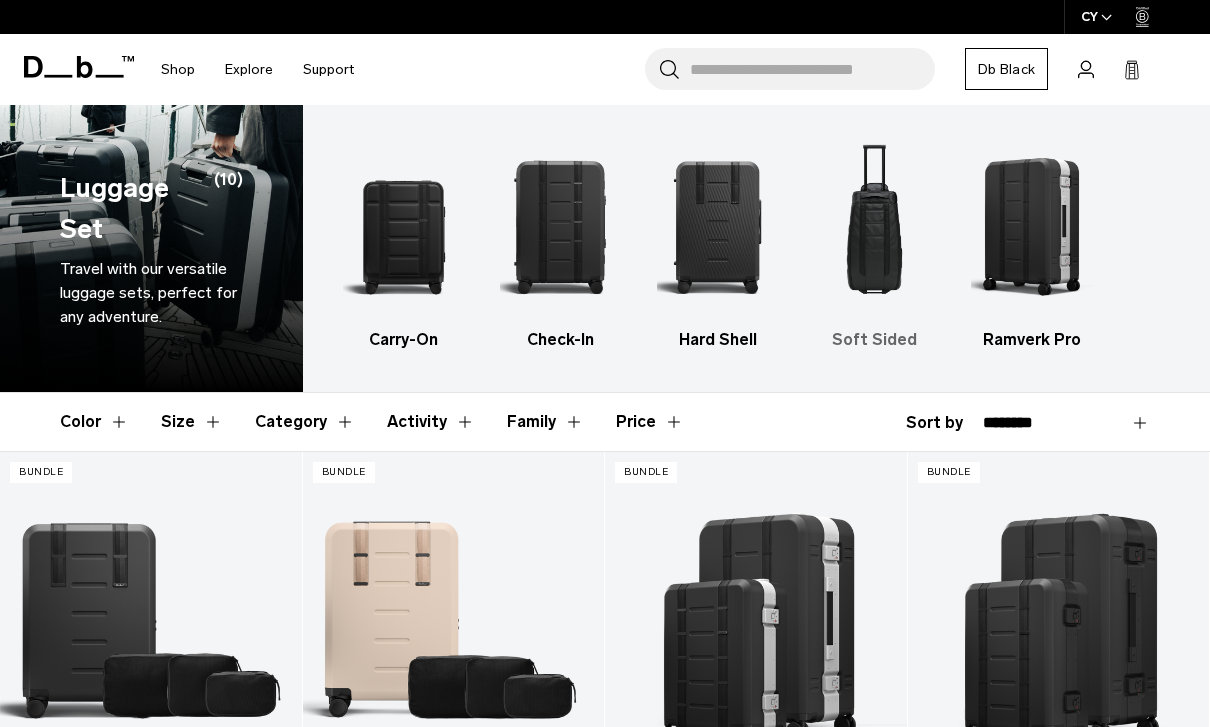 scroll, scrollTop: 0, scrollLeft: 0, axis: both 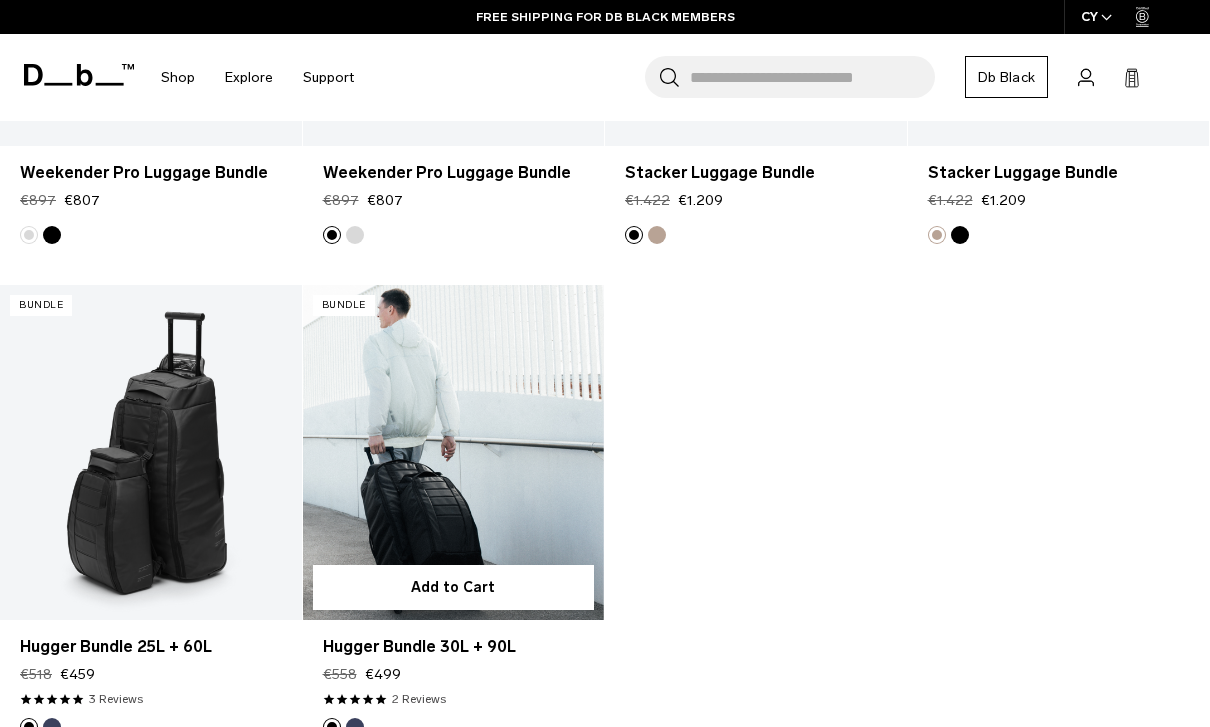 click at bounding box center (454, 452) 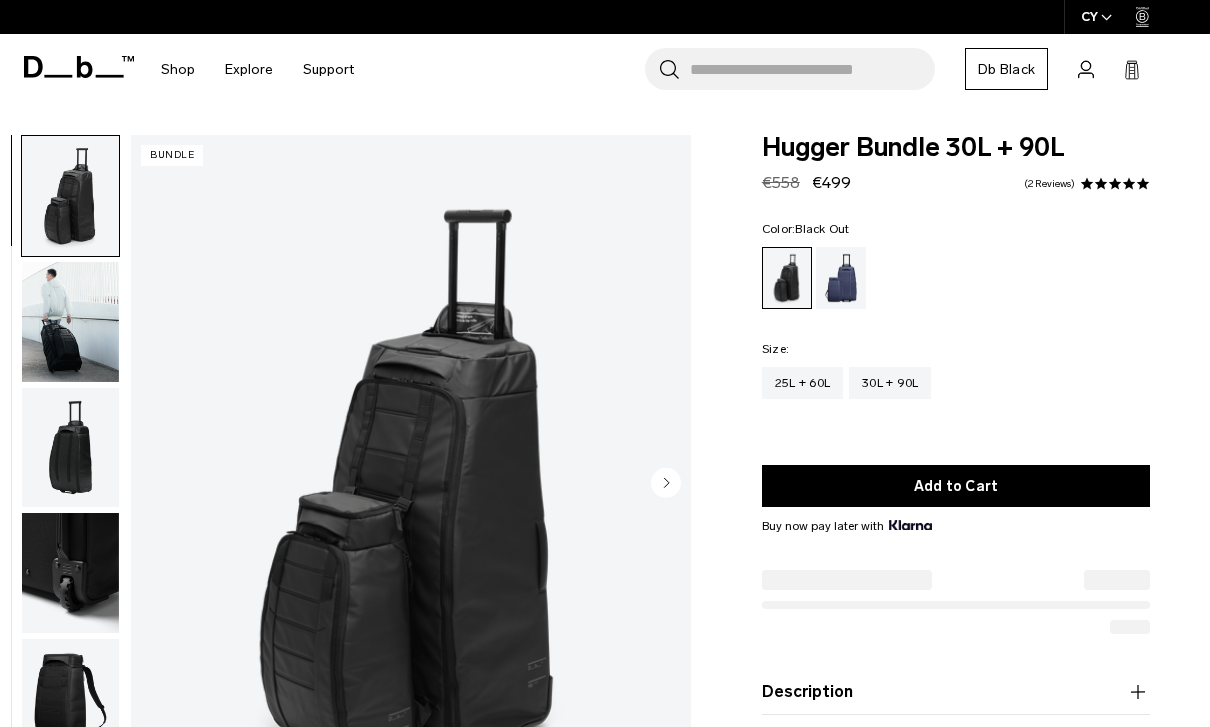scroll, scrollTop: 0, scrollLeft: 0, axis: both 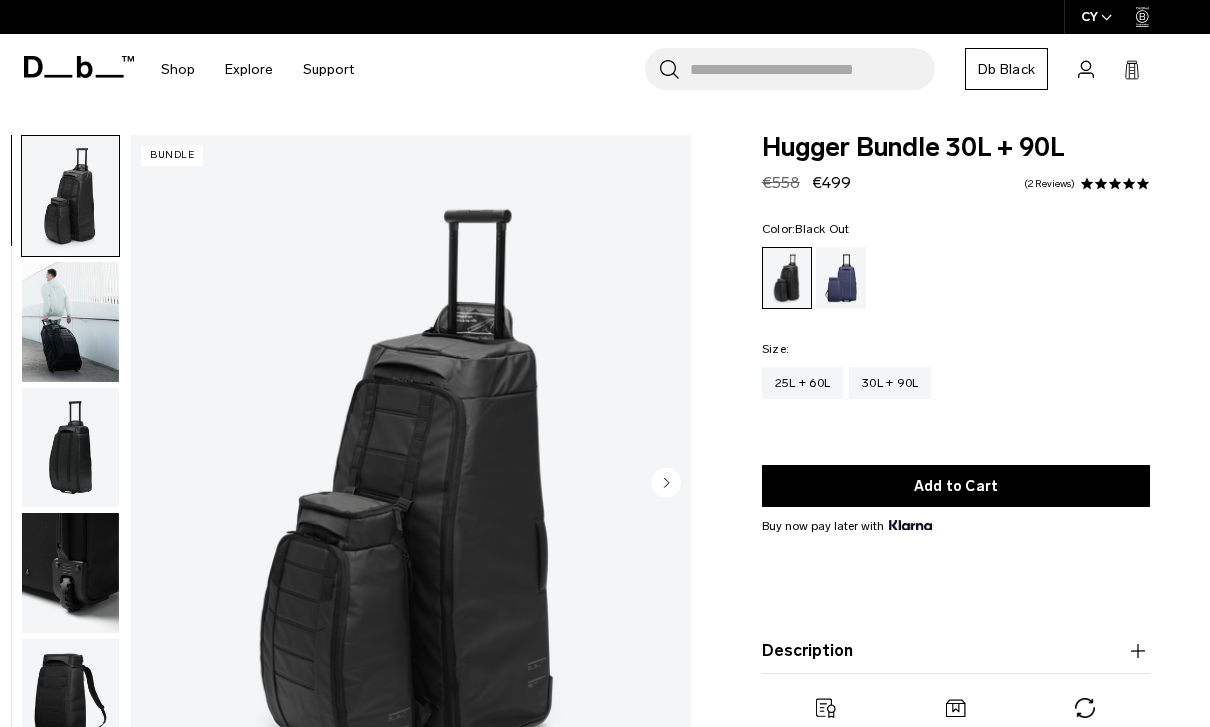 click at bounding box center (70, 448) 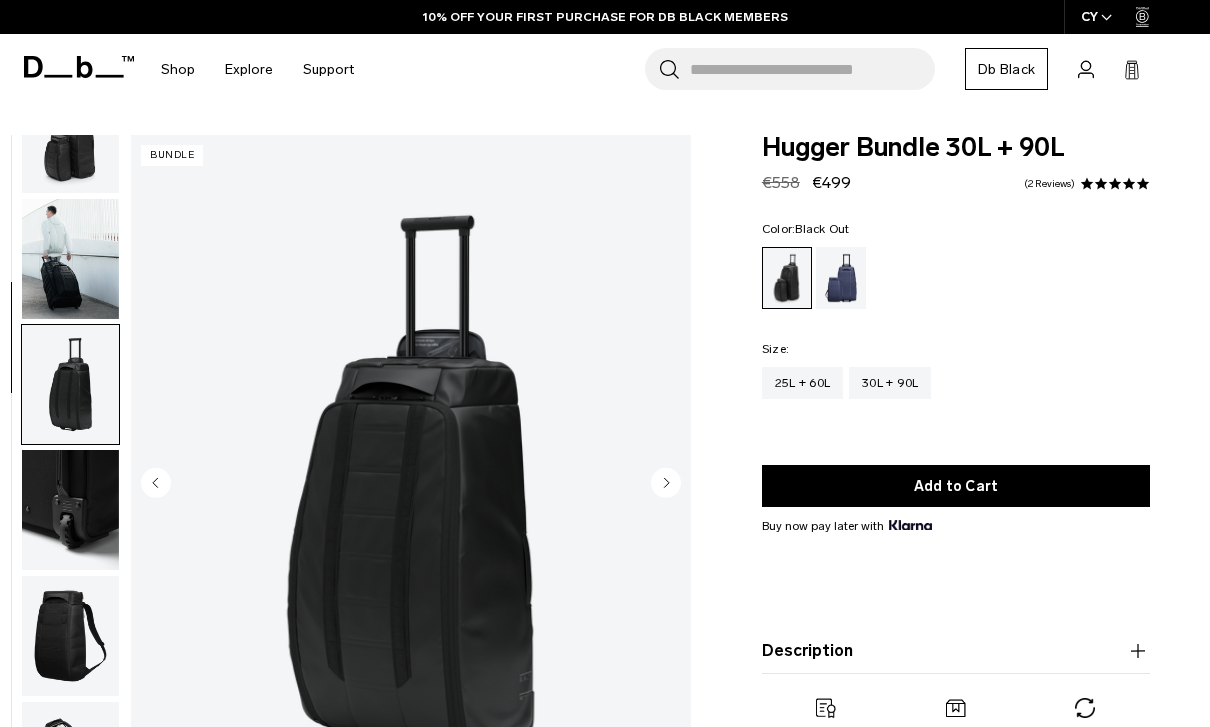 scroll, scrollTop: 254, scrollLeft: 0, axis: vertical 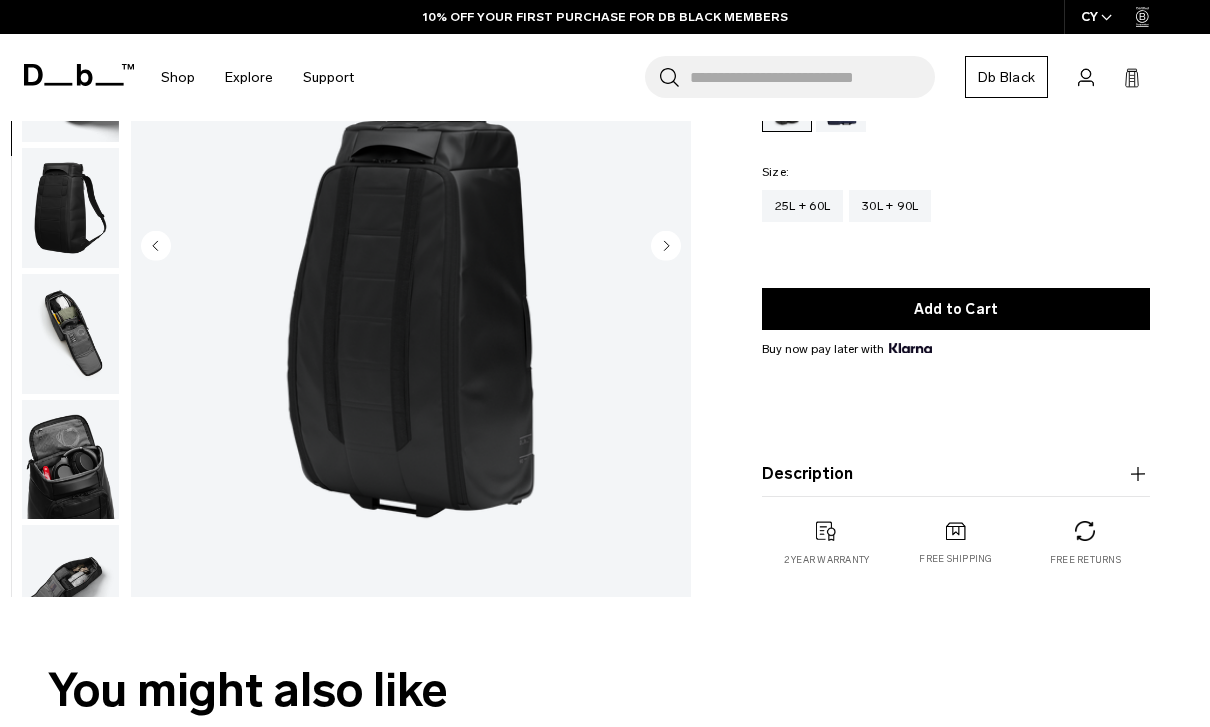 click at bounding box center [70, 460] 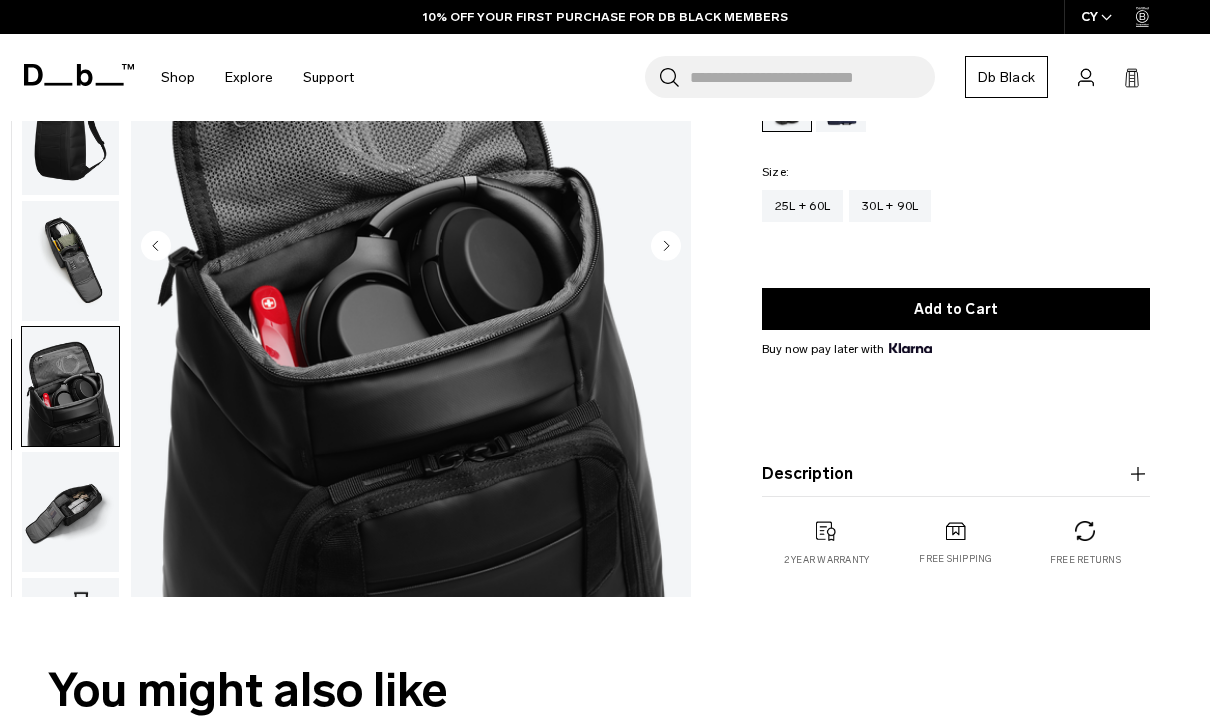 scroll, scrollTop: 442, scrollLeft: 0, axis: vertical 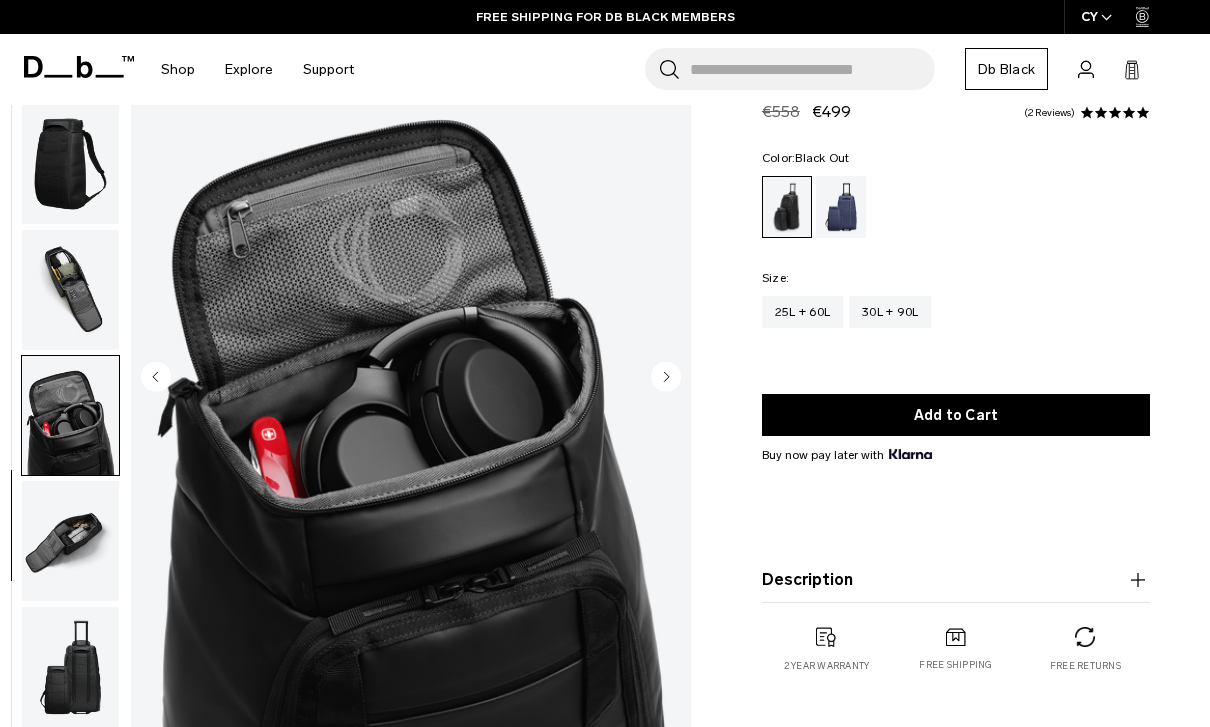 click 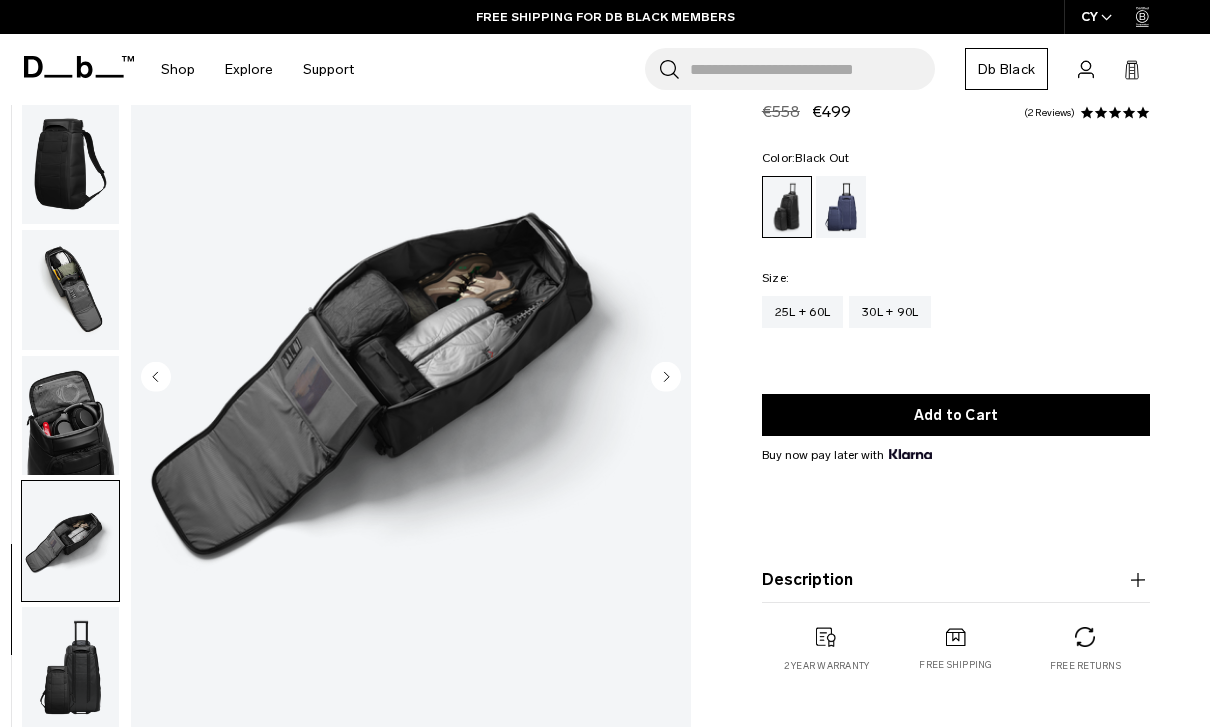 click 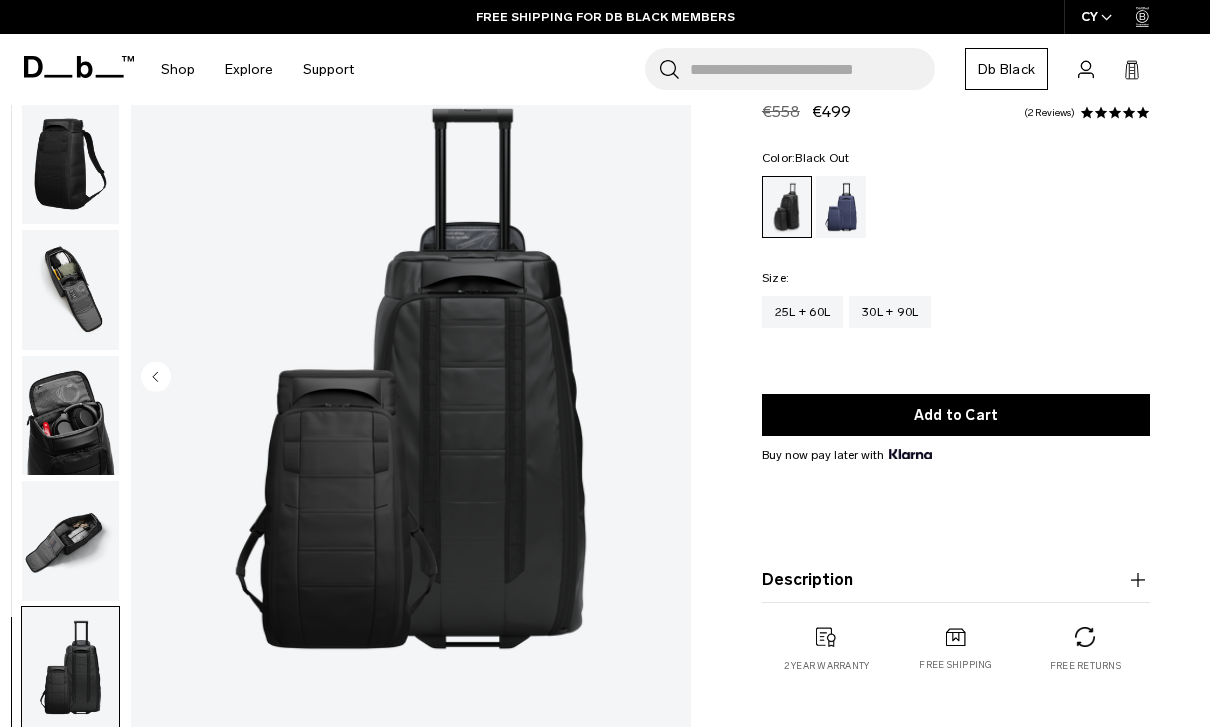 click at bounding box center [411, 378] 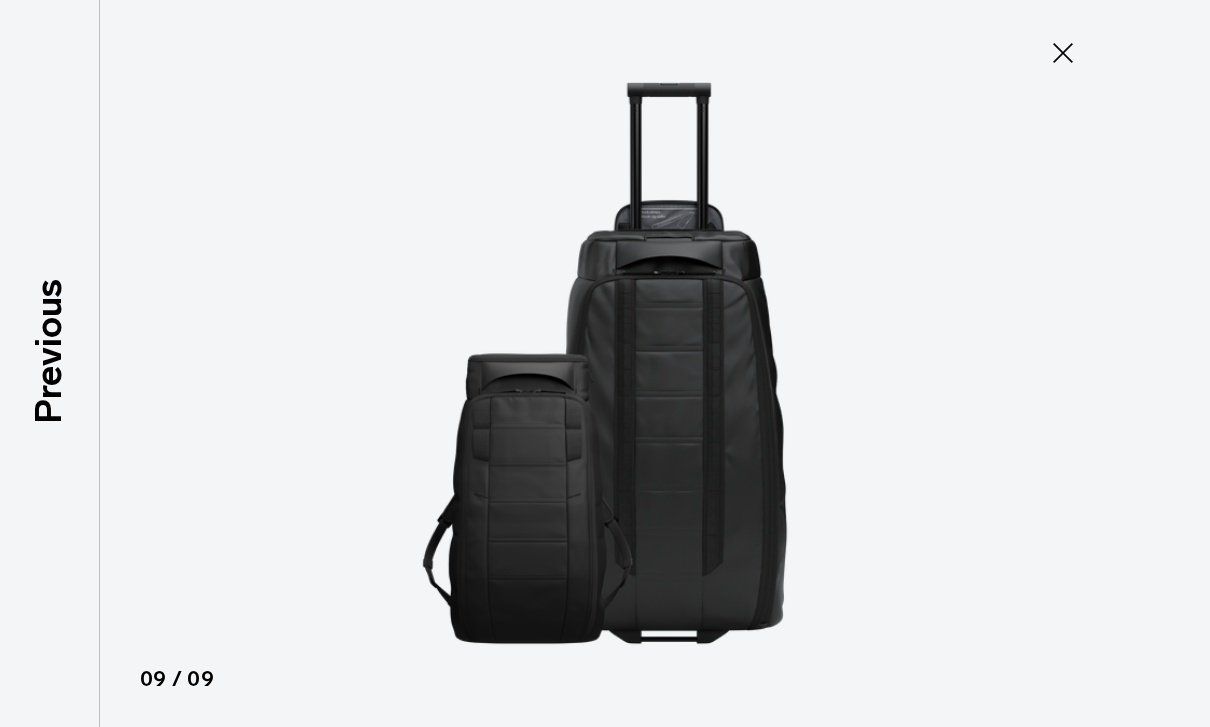 click at bounding box center [605, 363] 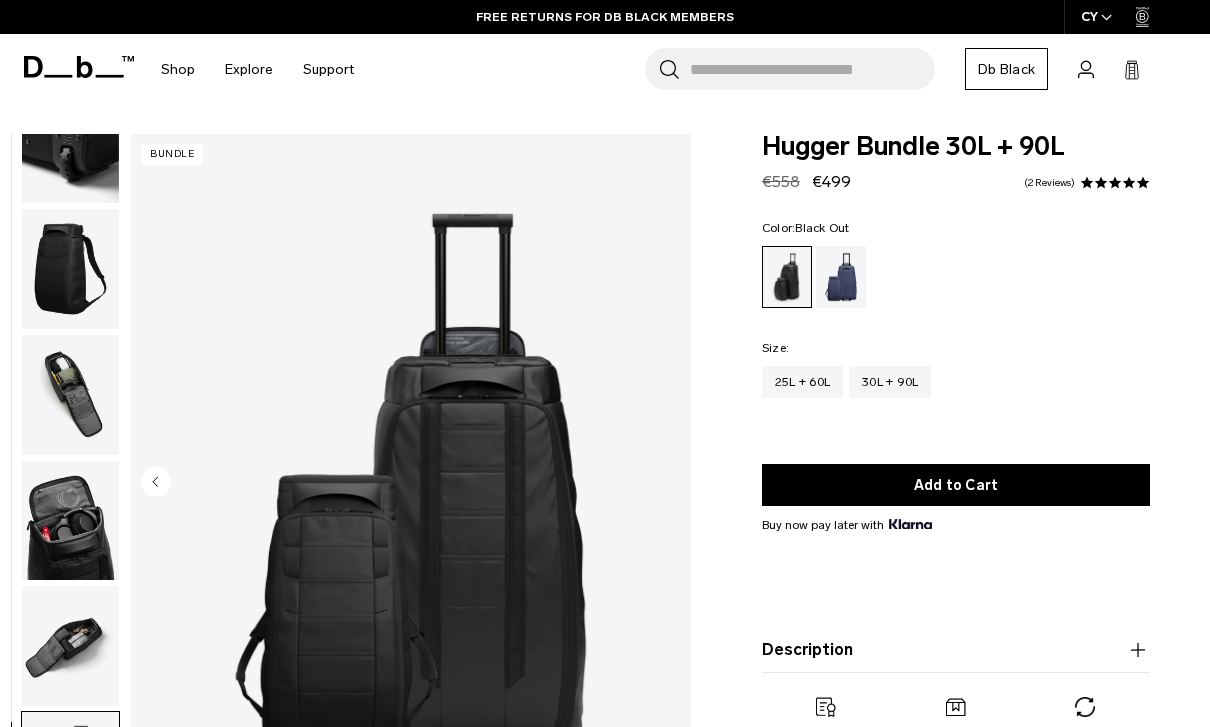 scroll, scrollTop: 0, scrollLeft: 0, axis: both 